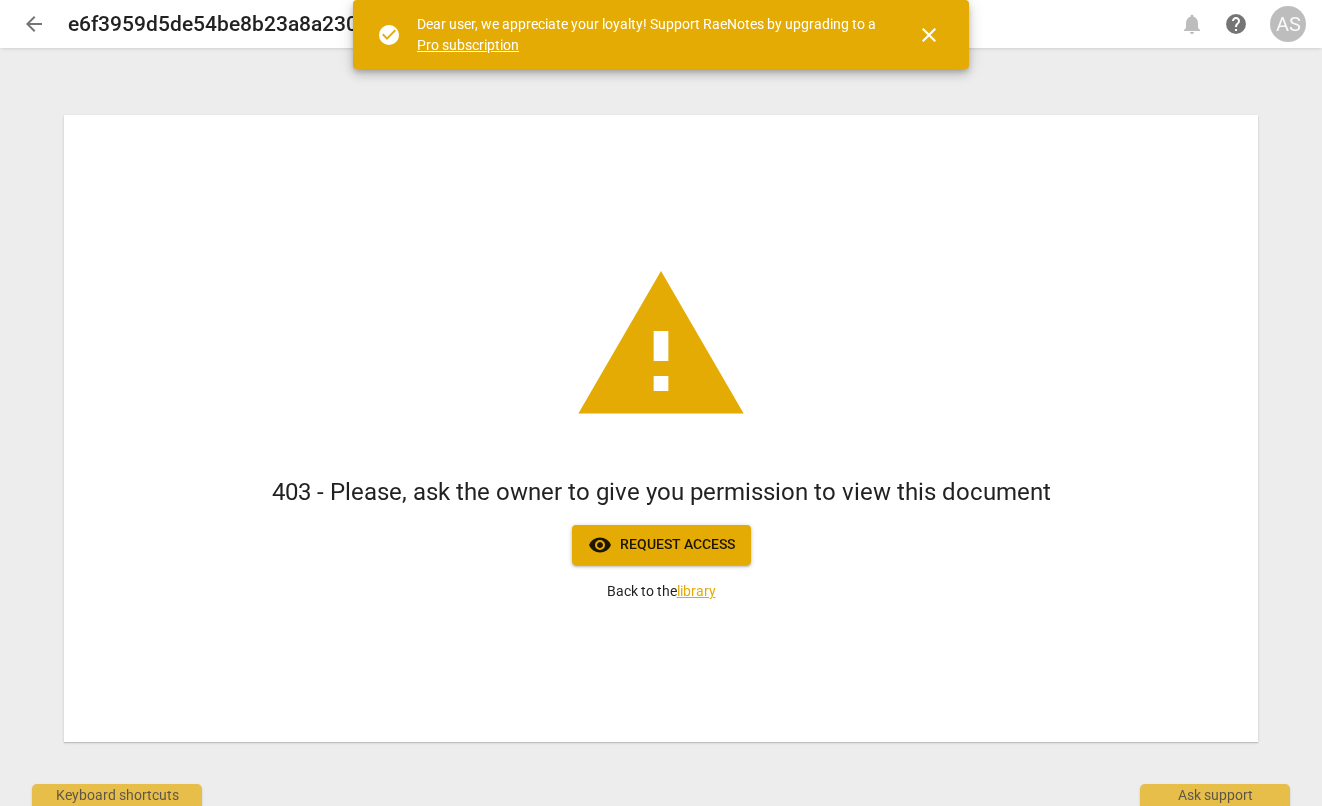 scroll, scrollTop: 0, scrollLeft: 0, axis: both 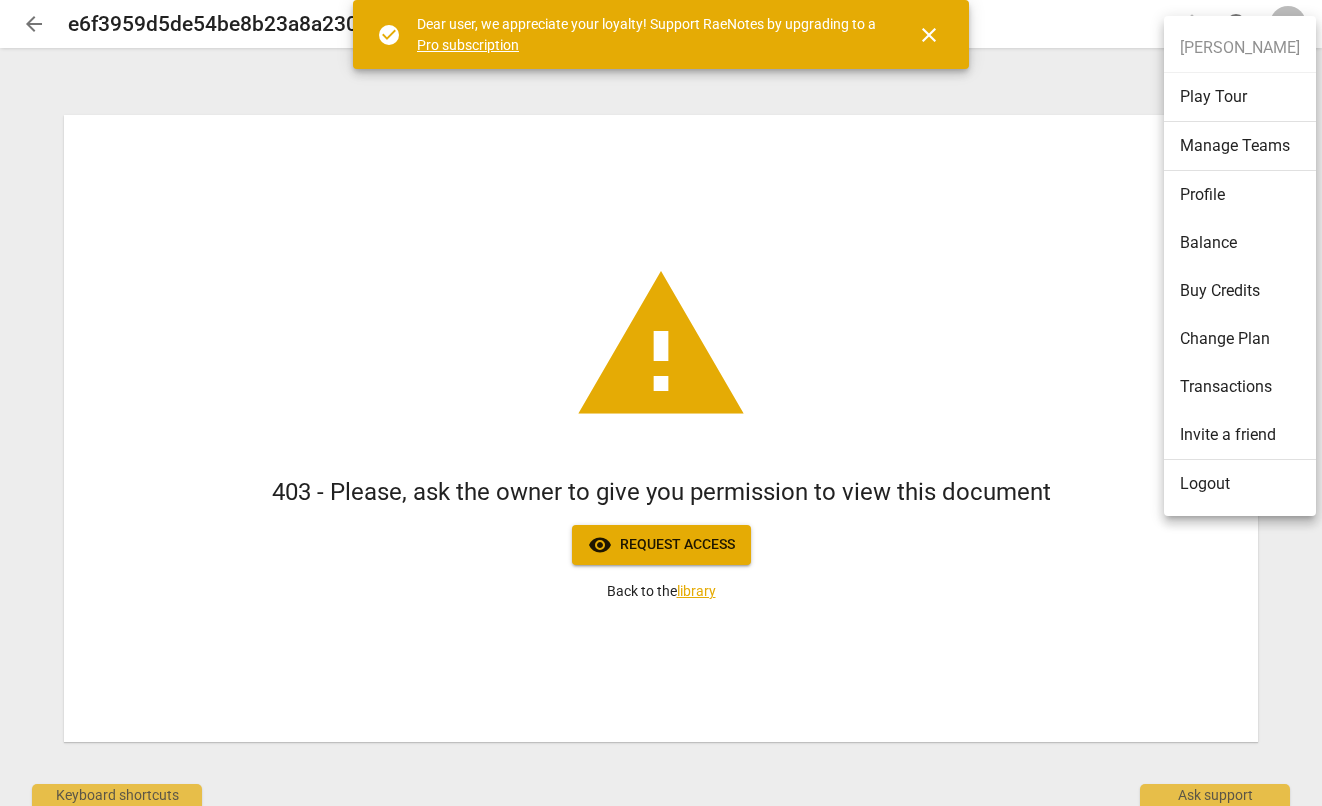 click on "Logout" at bounding box center [1240, 484] 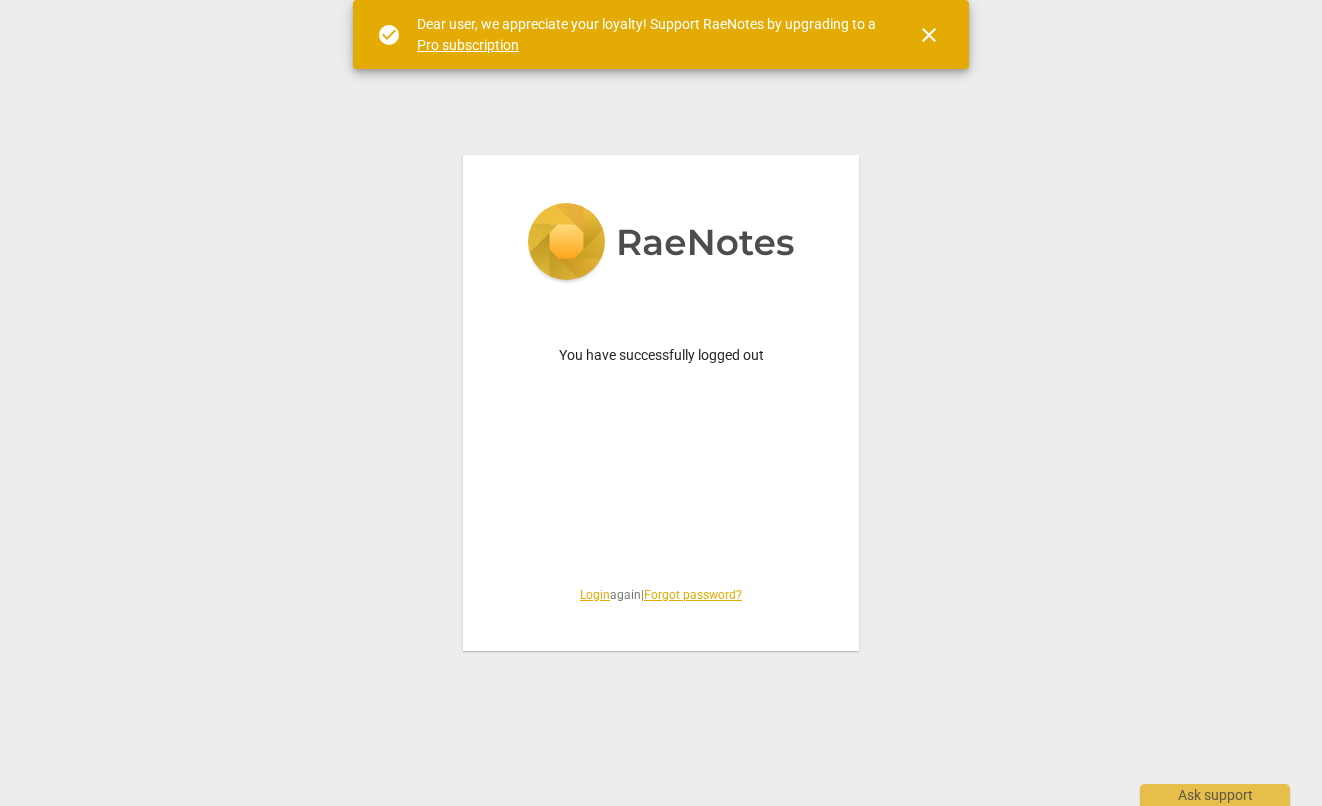 click on "Login" at bounding box center (595, 595) 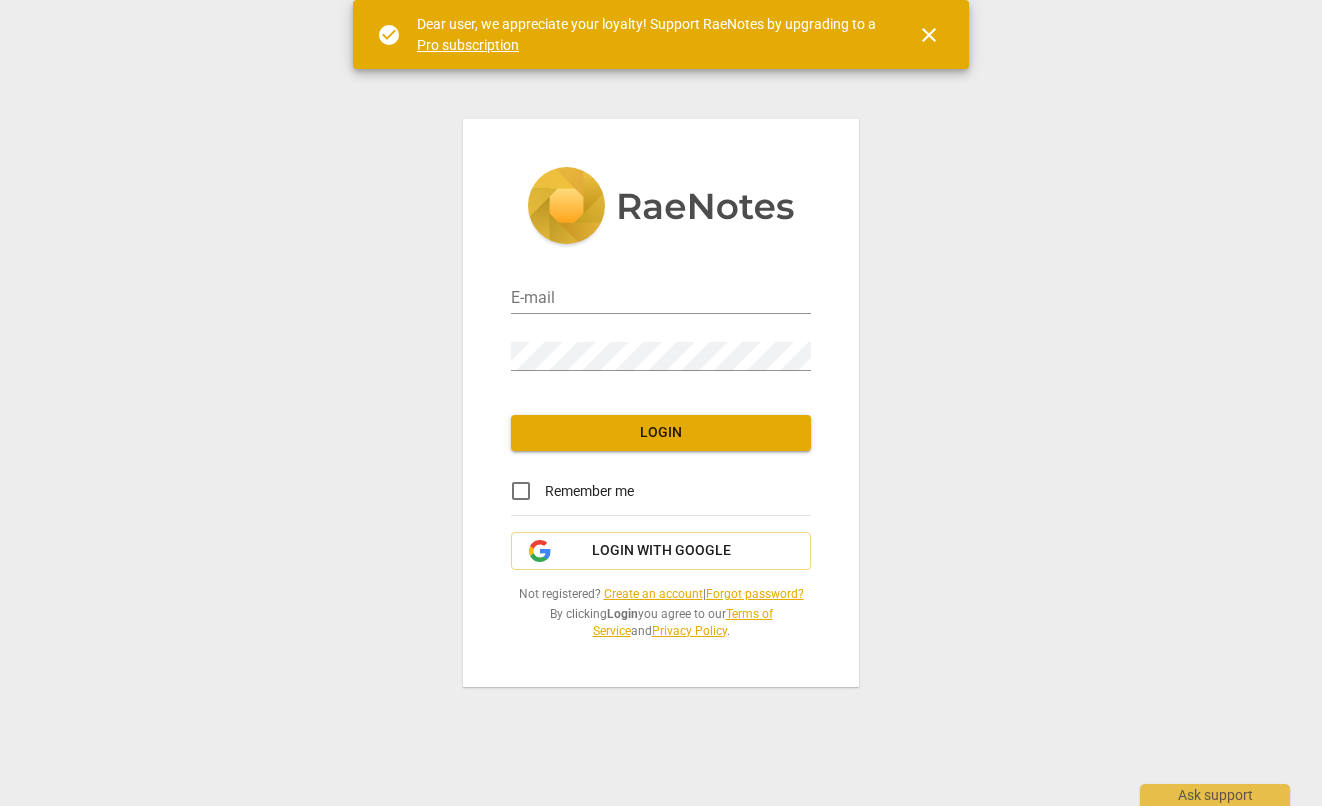 type on "[PERSON_NAME][EMAIL_ADDRESS][DOMAIN_NAME]" 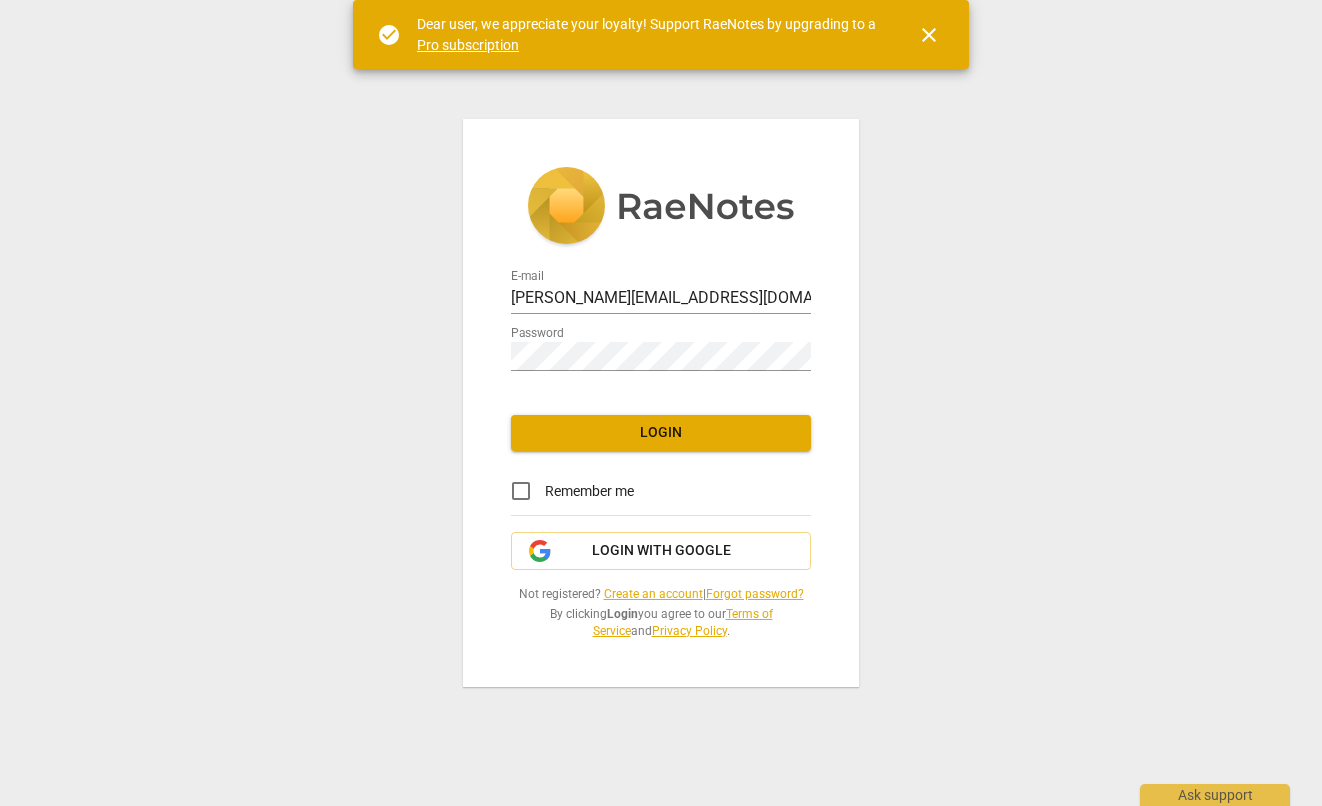 drag, startPoint x: 599, startPoint y: 487, endPoint x: 627, endPoint y: 421, distance: 71.693794 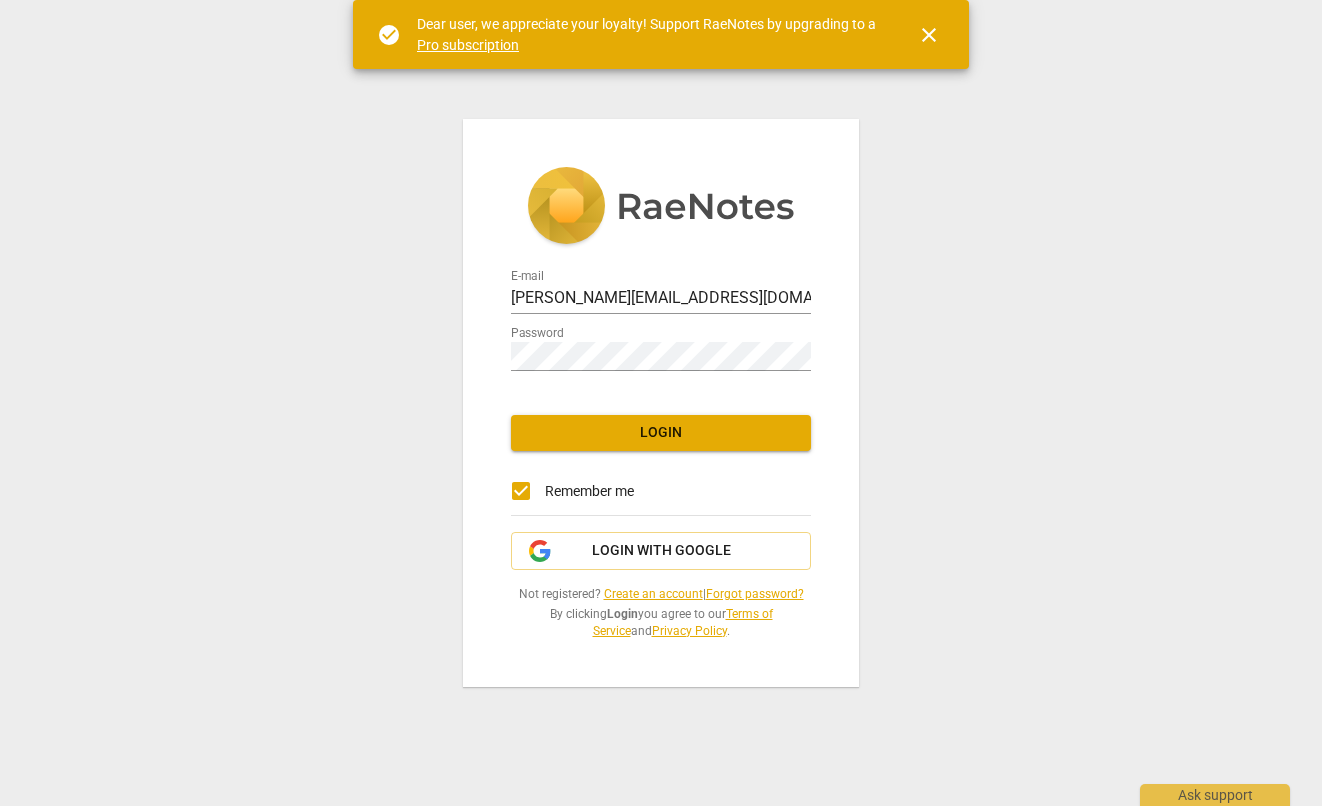 click on "Login" at bounding box center (661, 433) 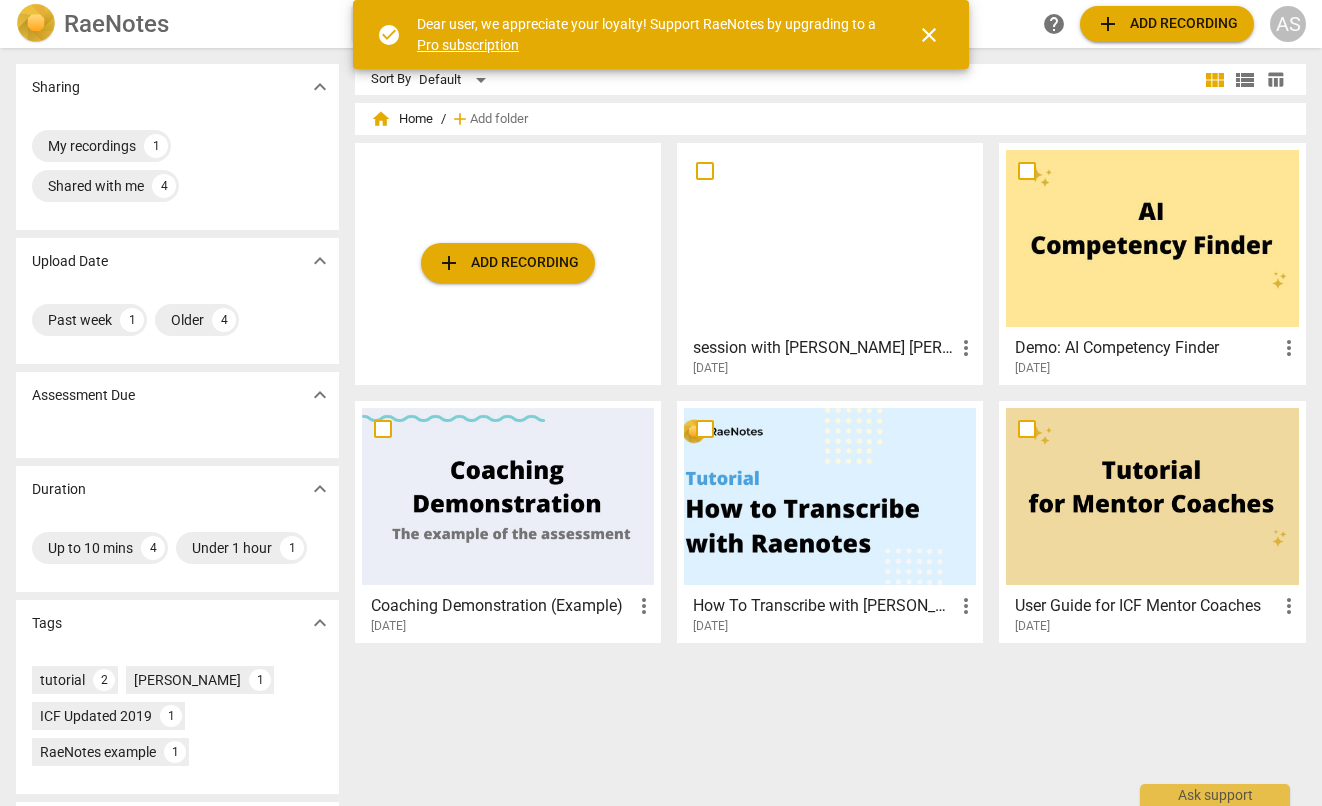click at bounding box center [830, 238] 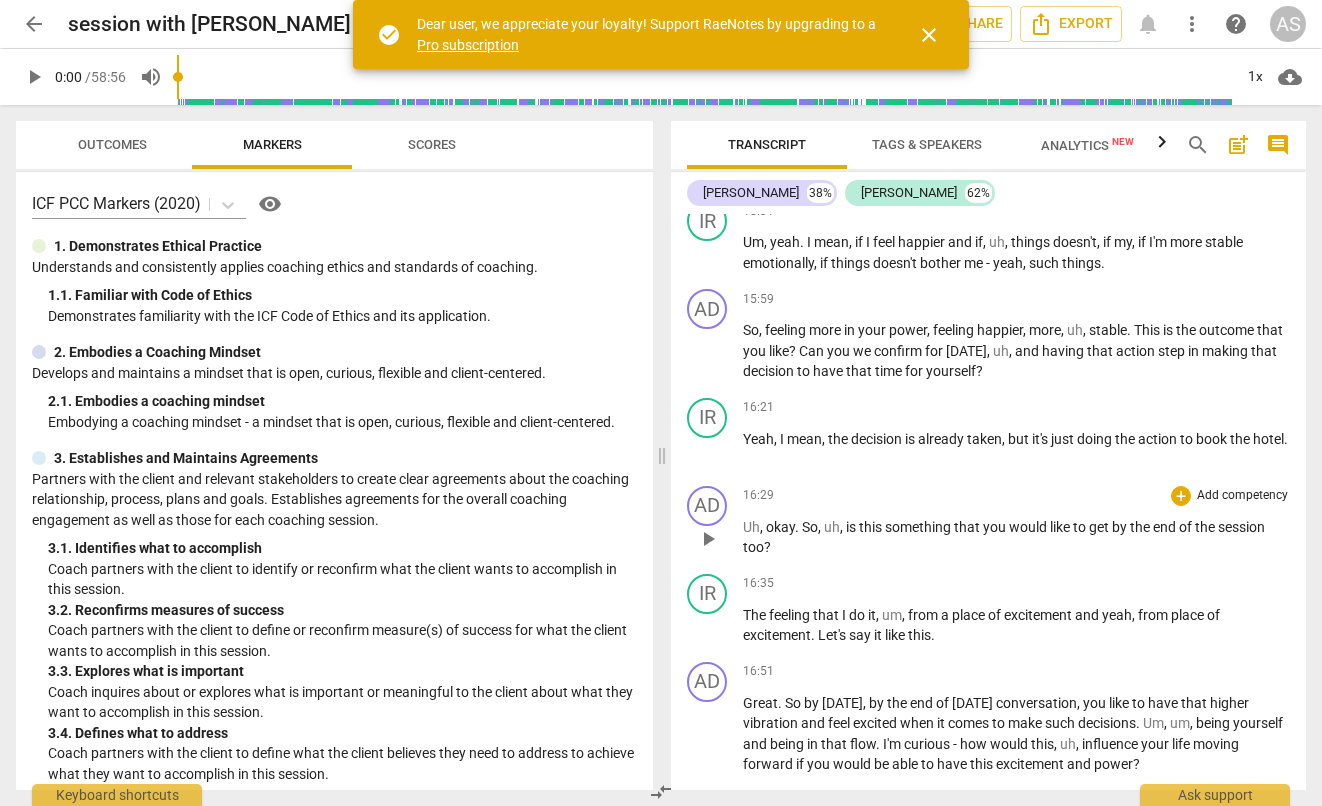 scroll, scrollTop: 5284, scrollLeft: 0, axis: vertical 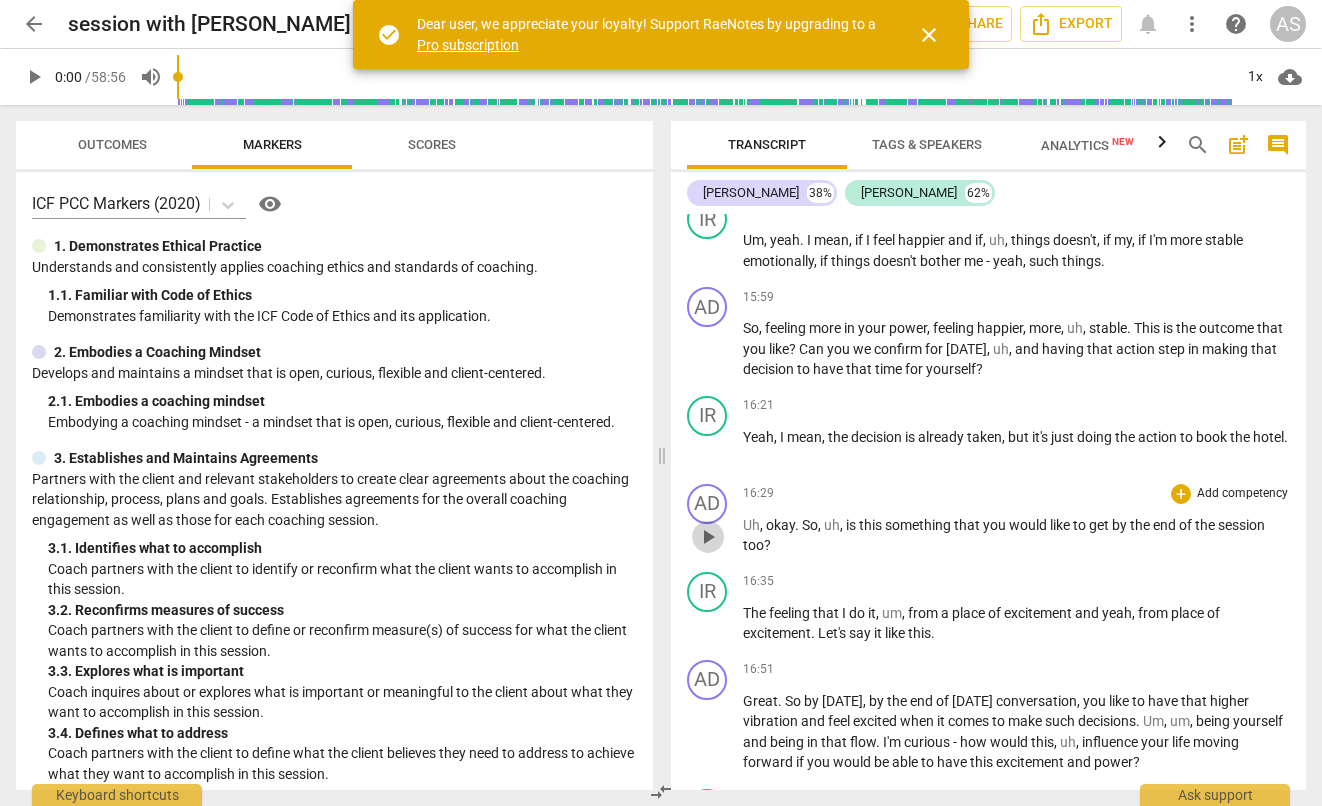 click on "play_arrow" at bounding box center (708, 537) 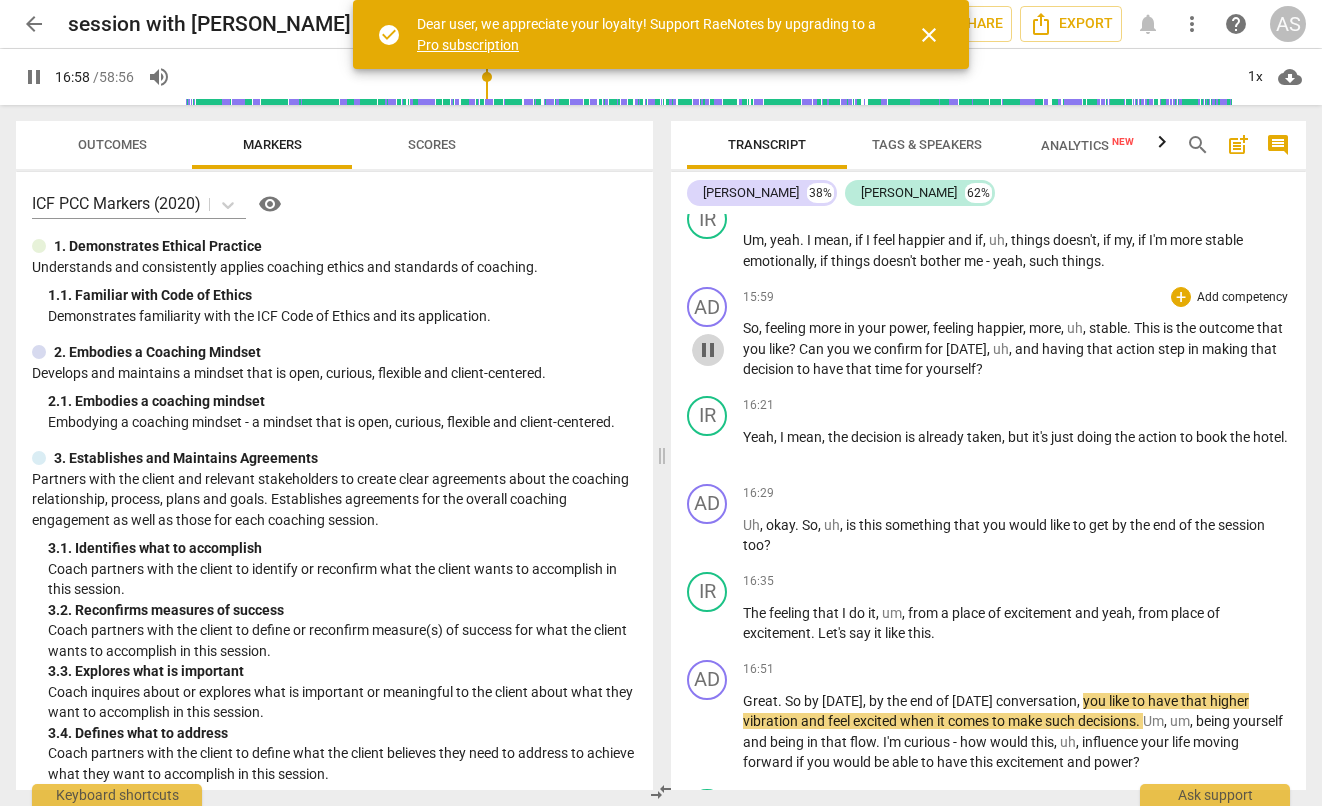 click on "pause" at bounding box center (708, 350) 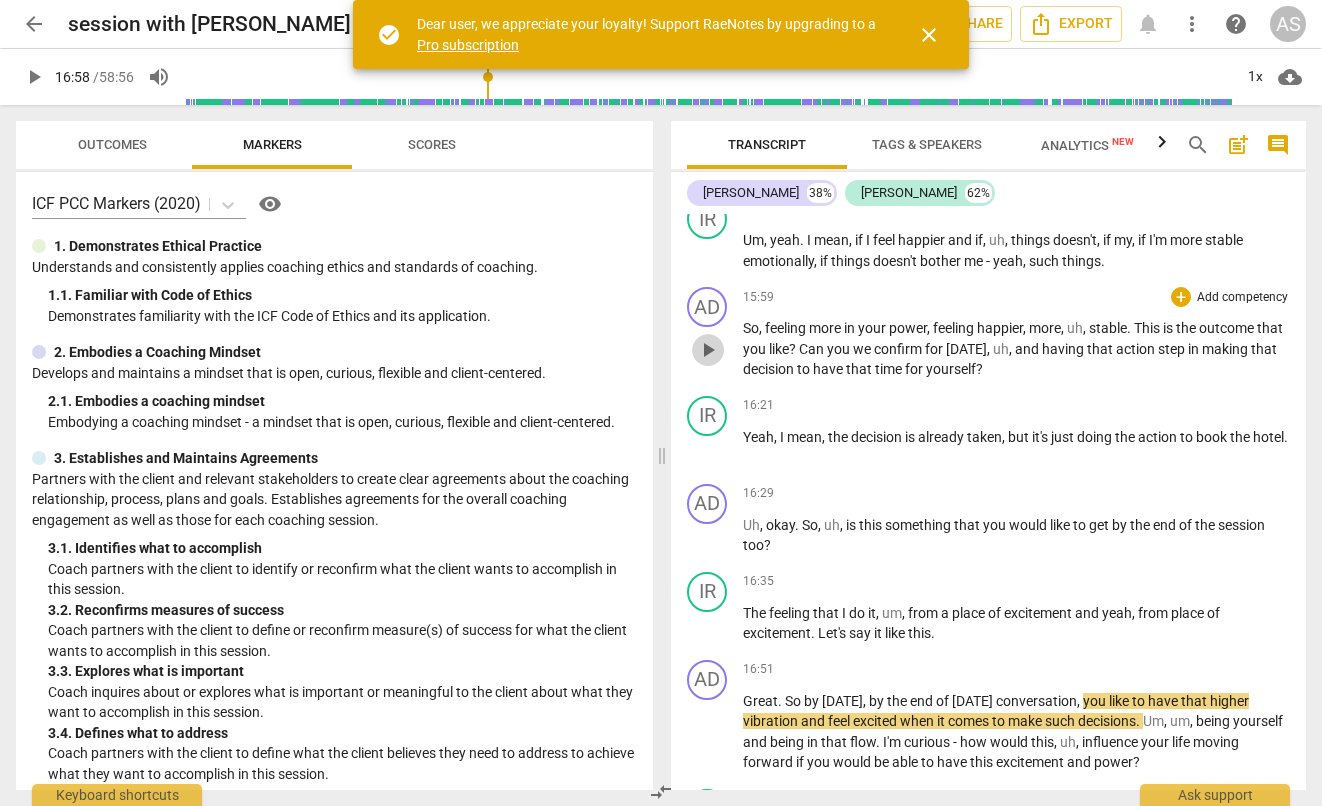 click on "play_arrow" at bounding box center [708, 350] 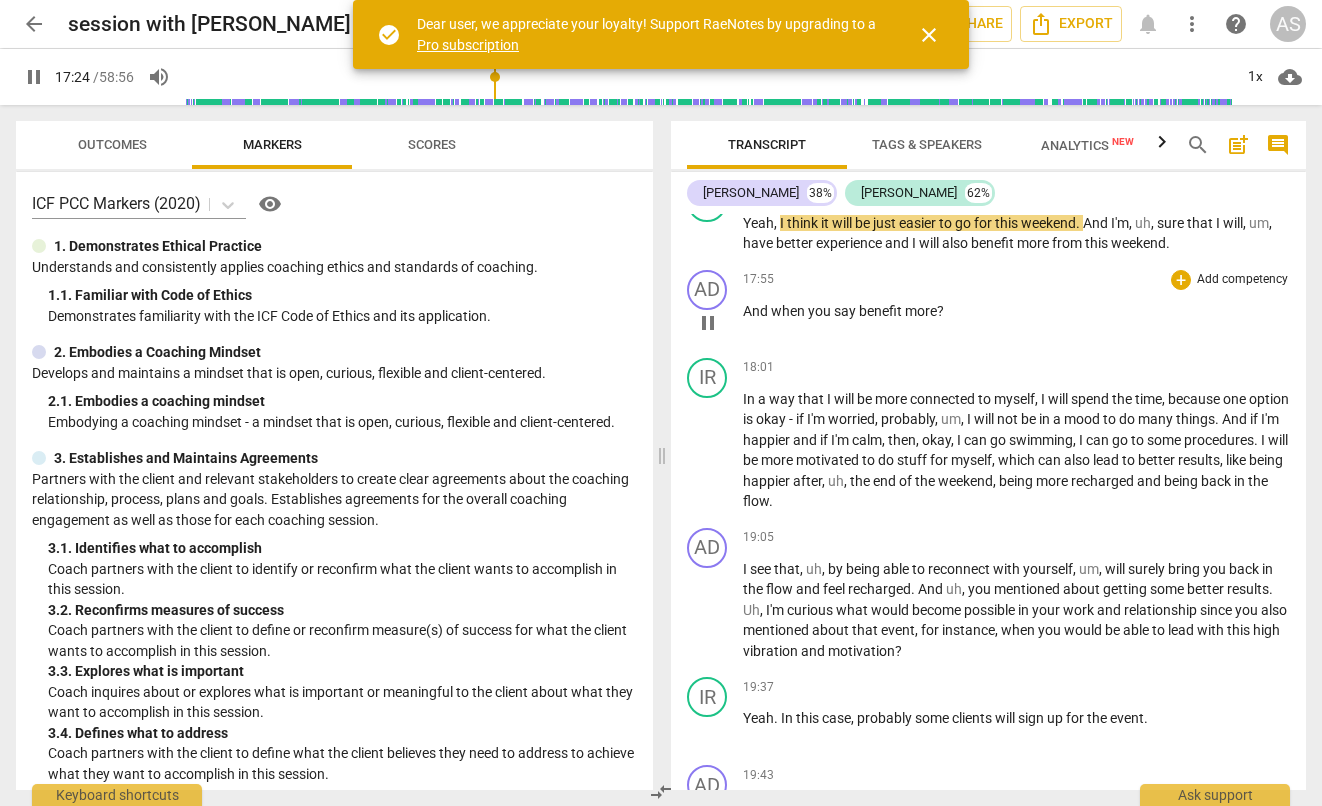 scroll, scrollTop: 5845, scrollLeft: 0, axis: vertical 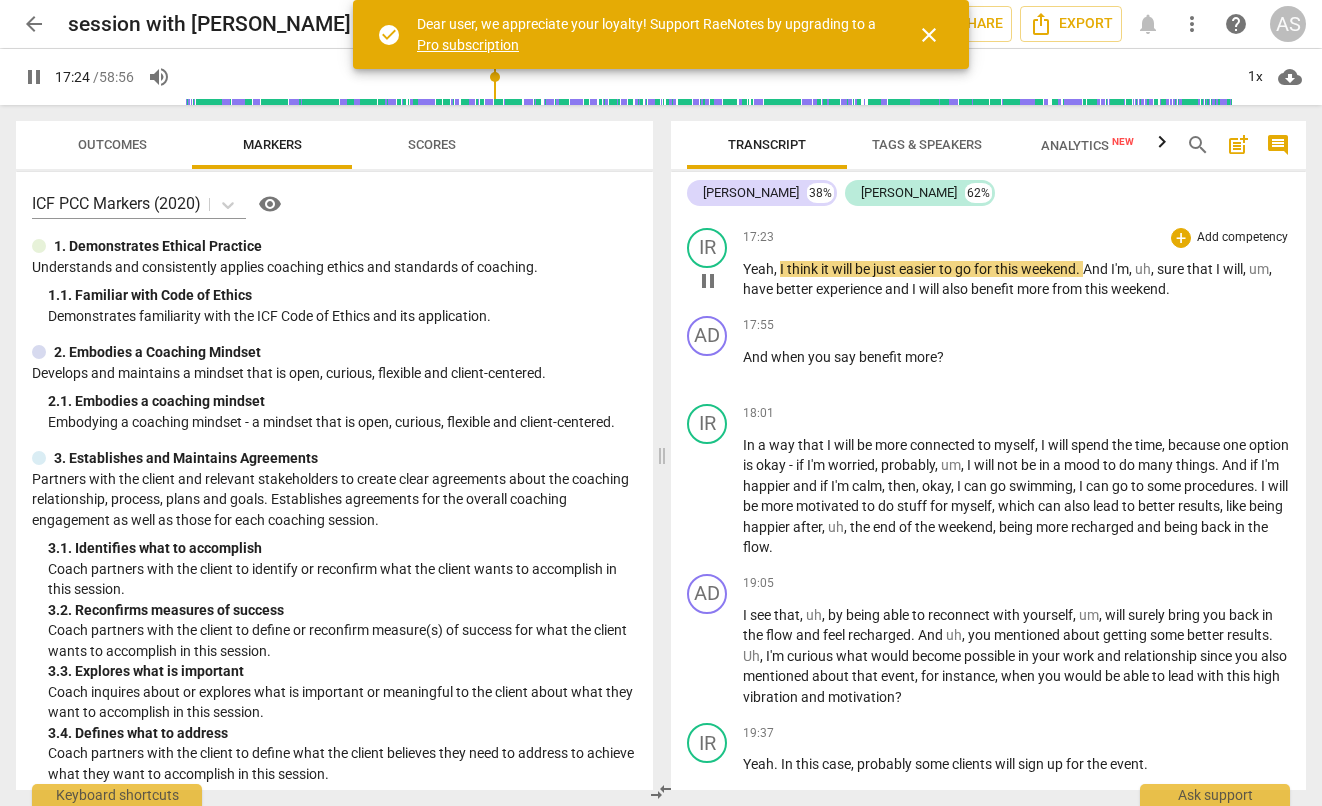 click on "pause" at bounding box center [708, 281] 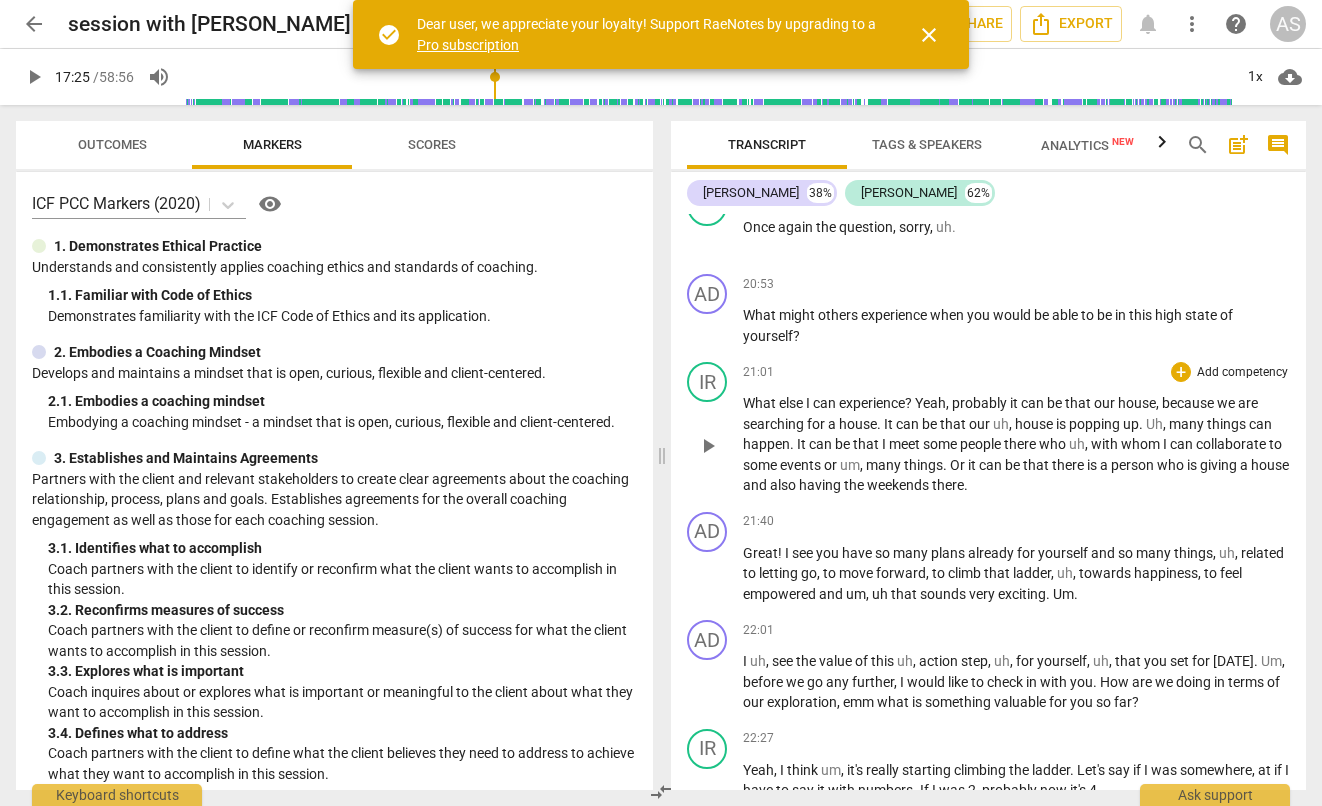 scroll, scrollTop: 7045, scrollLeft: 0, axis: vertical 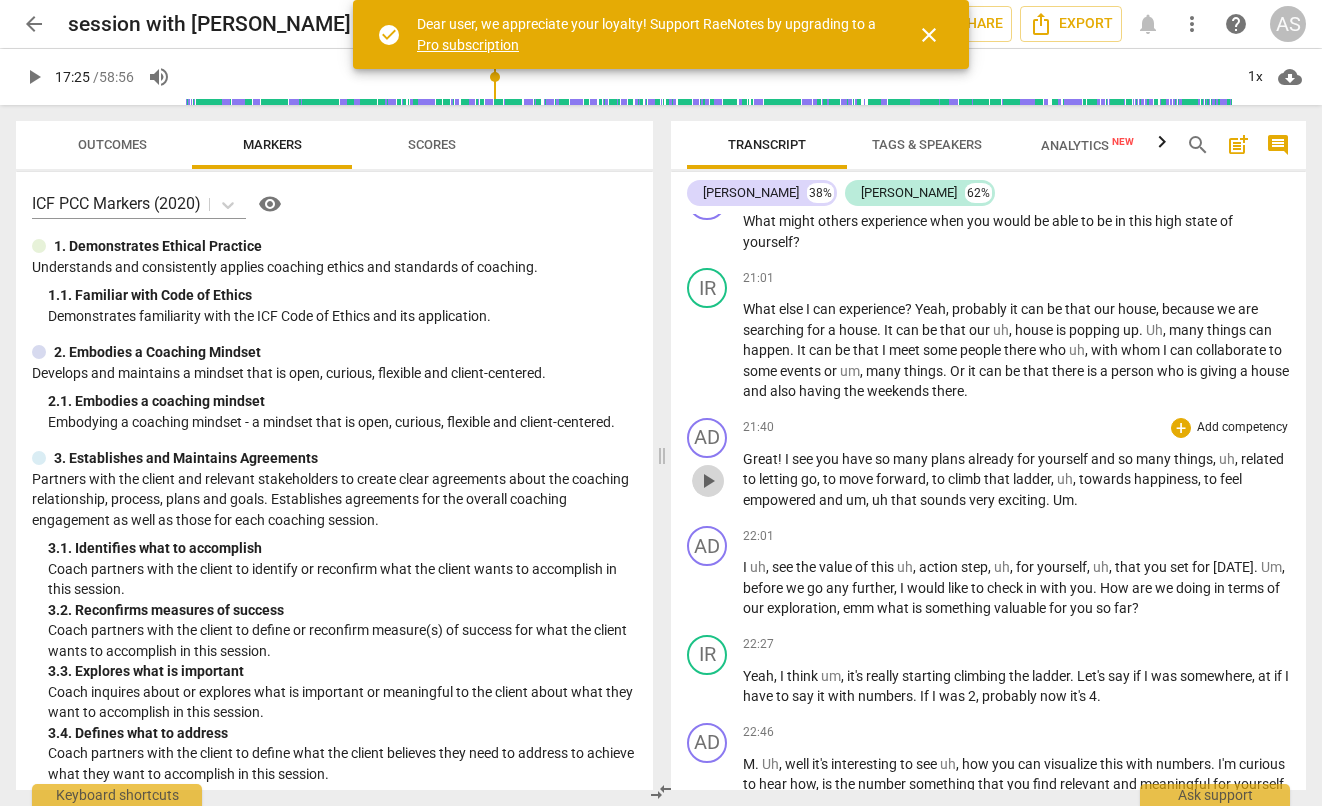 click on "play_arrow" at bounding box center (708, 481) 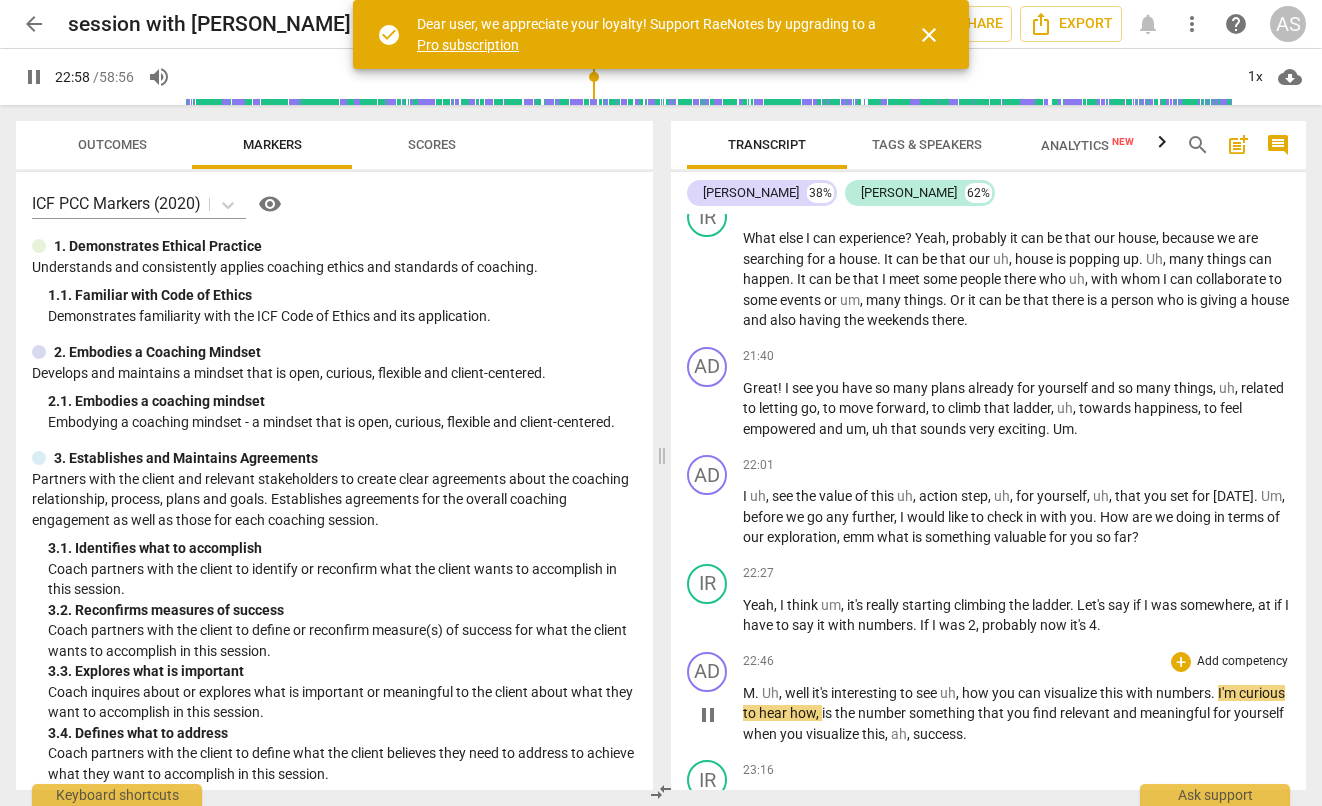 scroll, scrollTop: 7127, scrollLeft: 0, axis: vertical 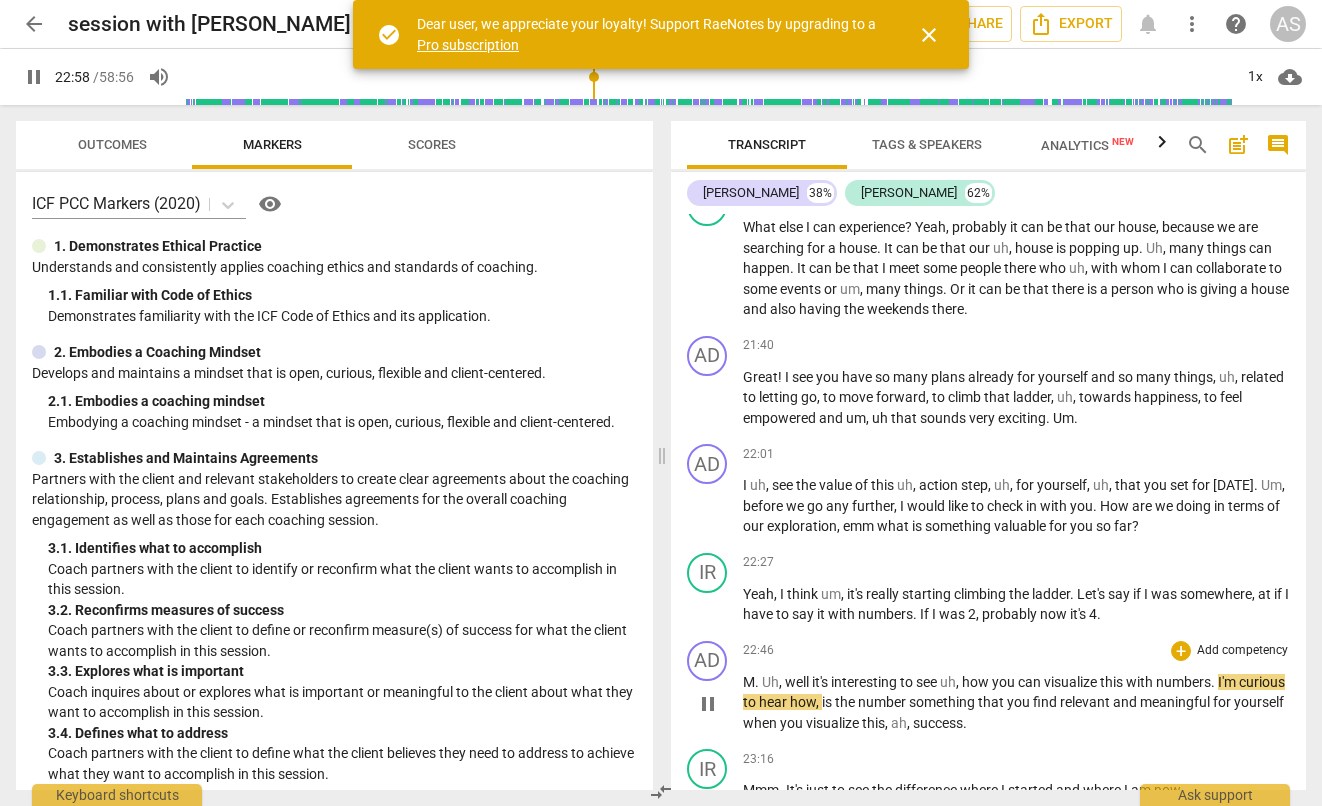 click on "M" at bounding box center (749, 682) 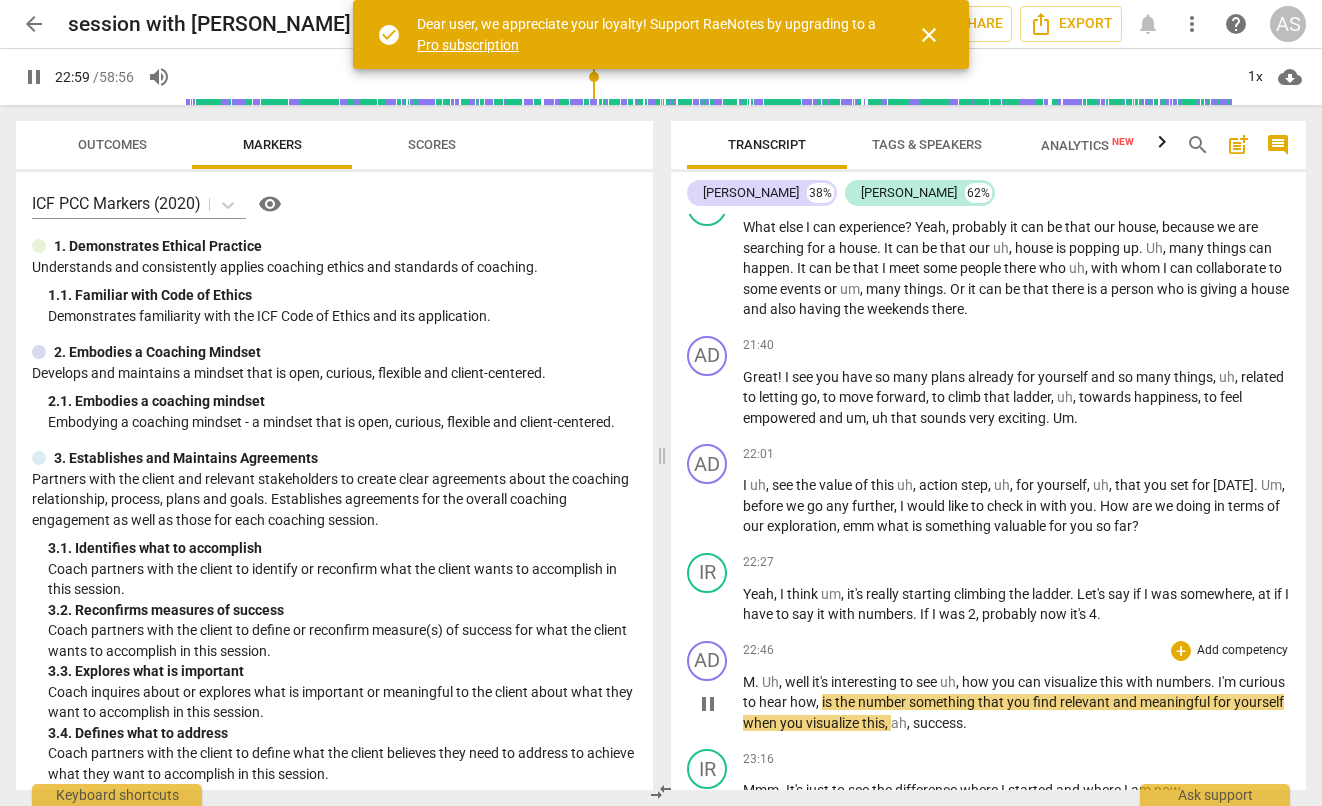 click on "M" at bounding box center [749, 682] 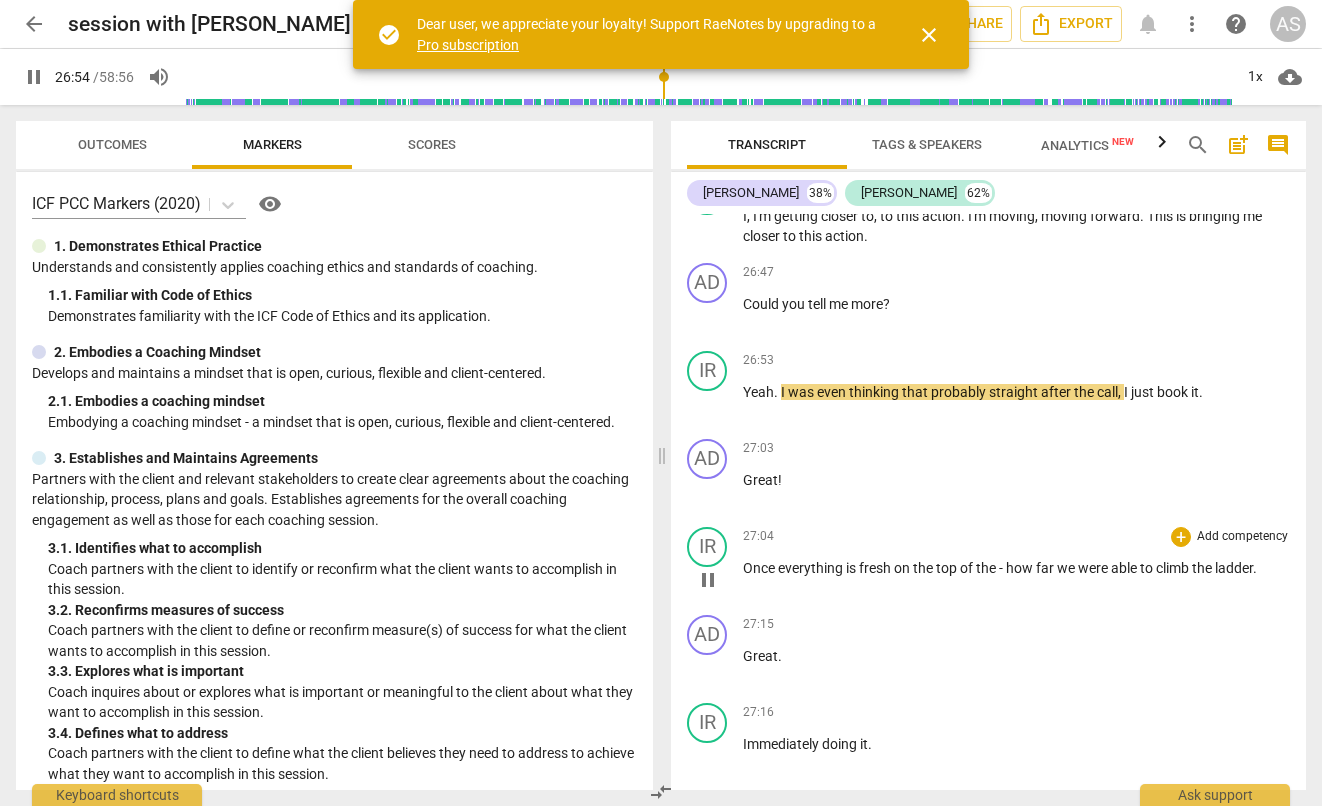 scroll, scrollTop: 9408, scrollLeft: 0, axis: vertical 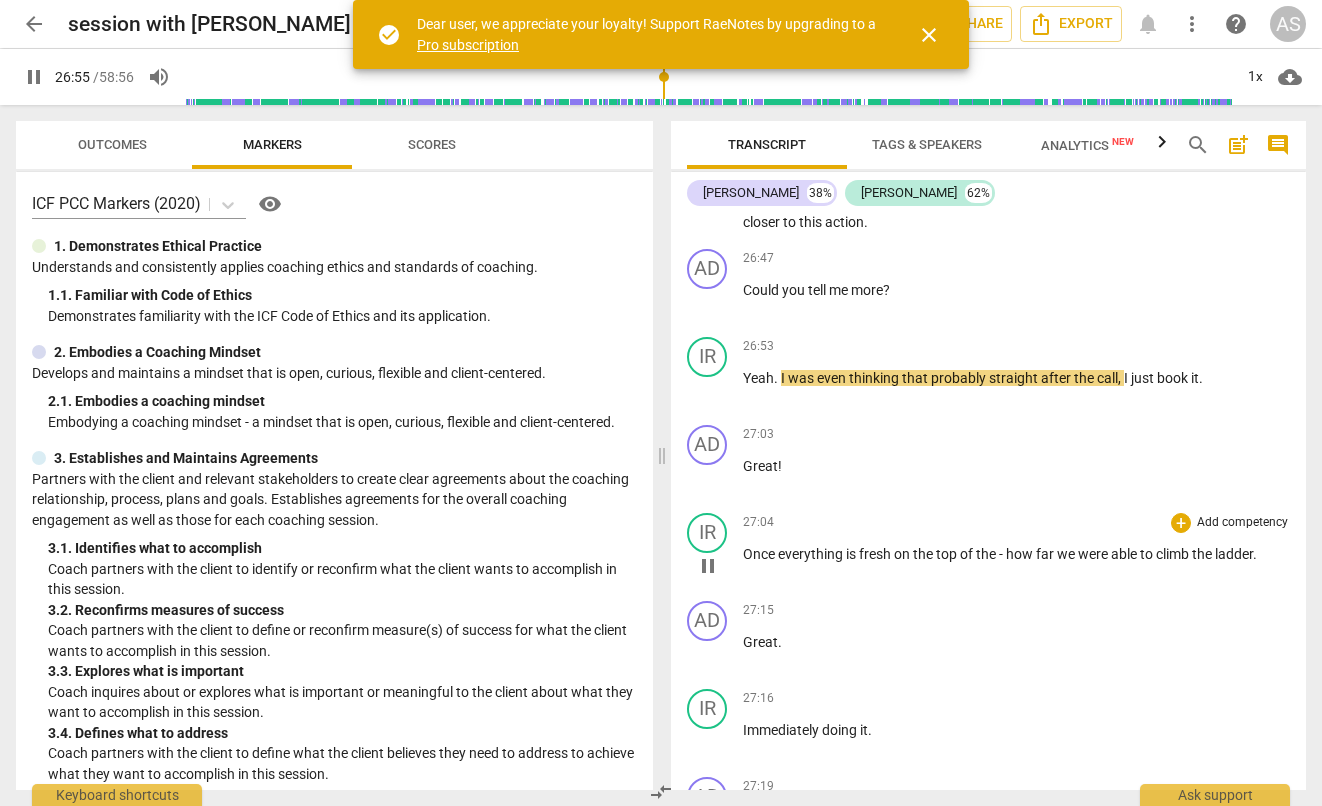click on "Once" at bounding box center [760, 554] 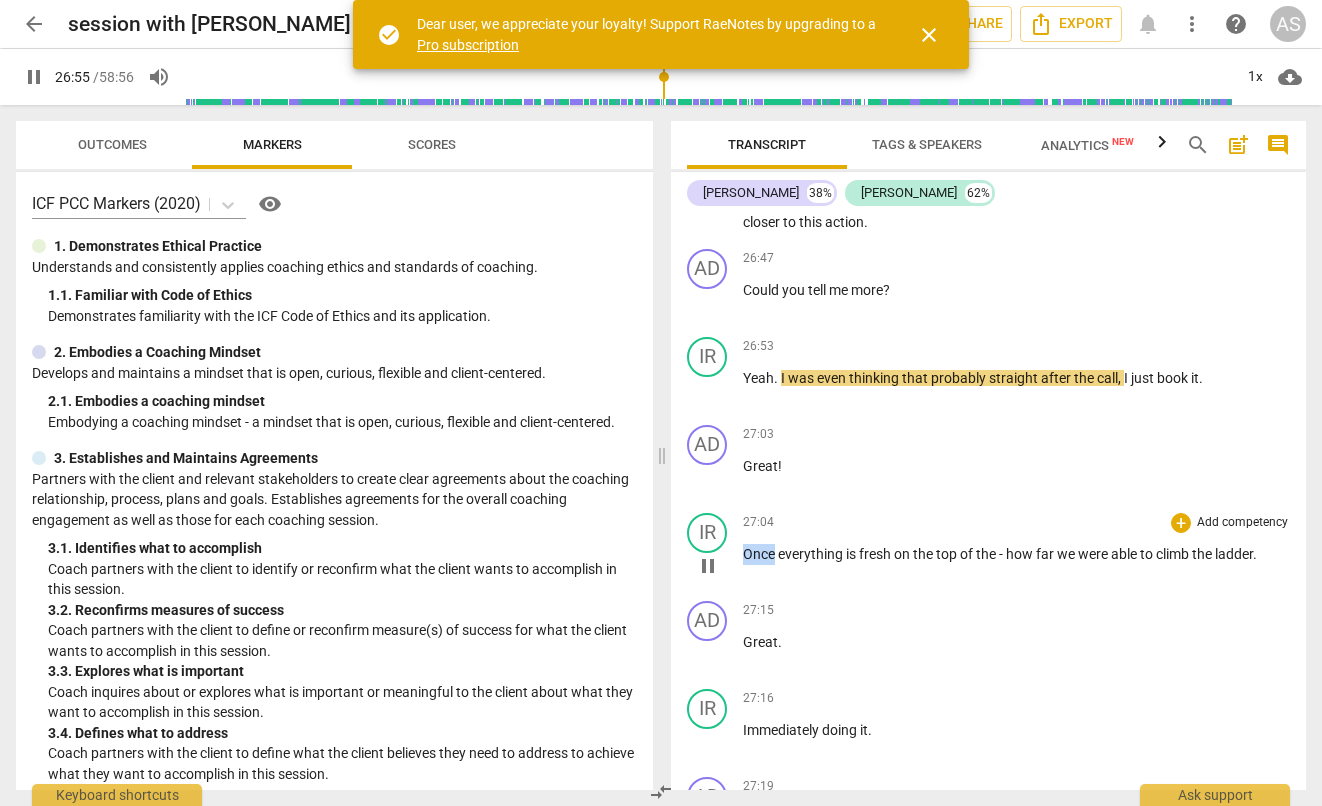 click on "Once" at bounding box center (760, 554) 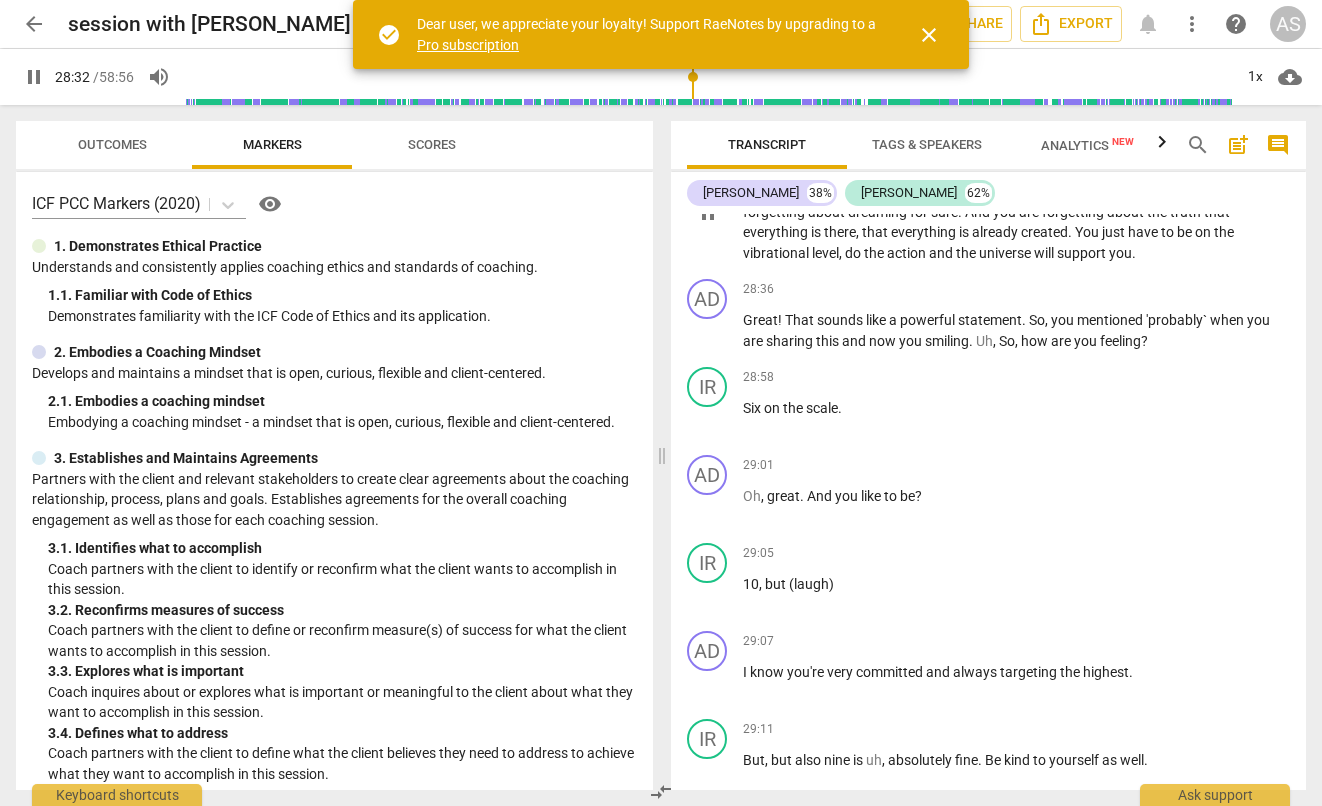 scroll, scrollTop: 10333, scrollLeft: 0, axis: vertical 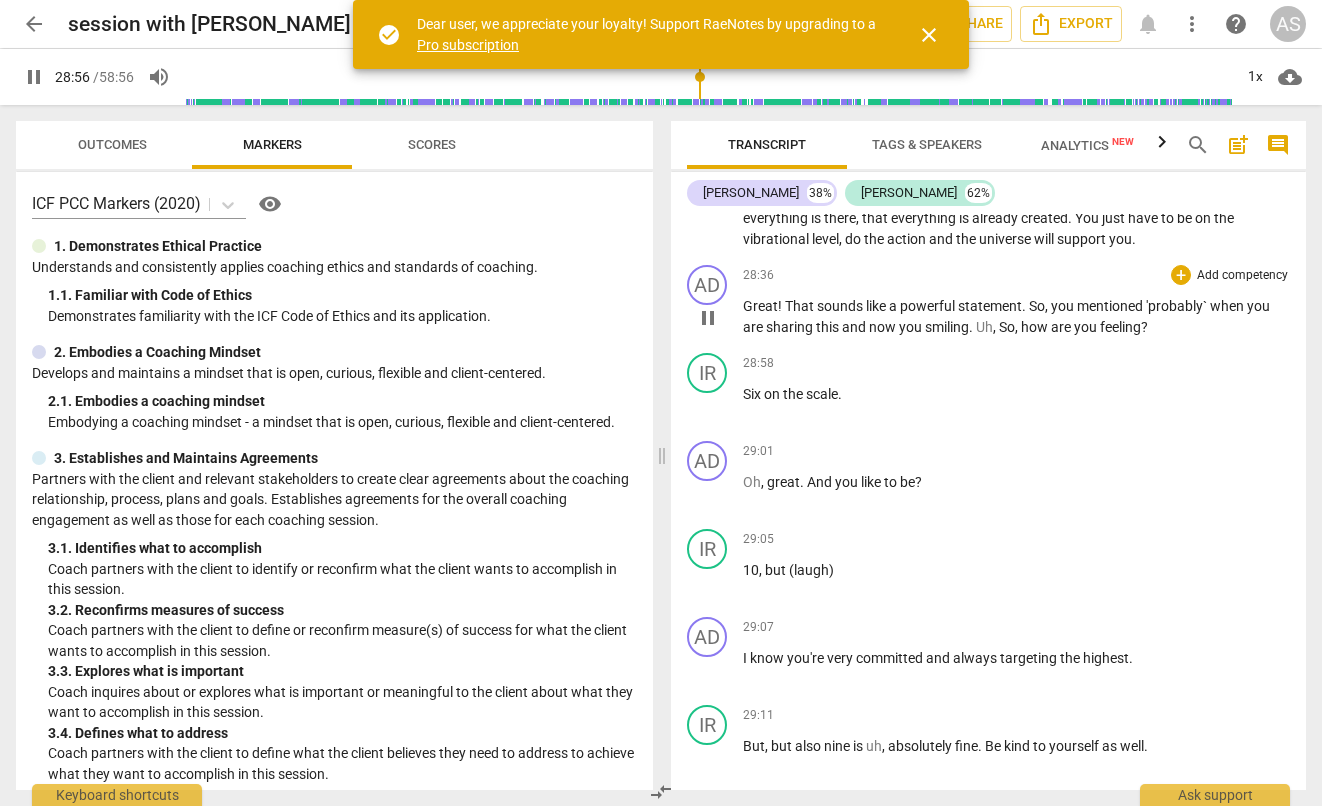 click on "when" at bounding box center [1228, 306] 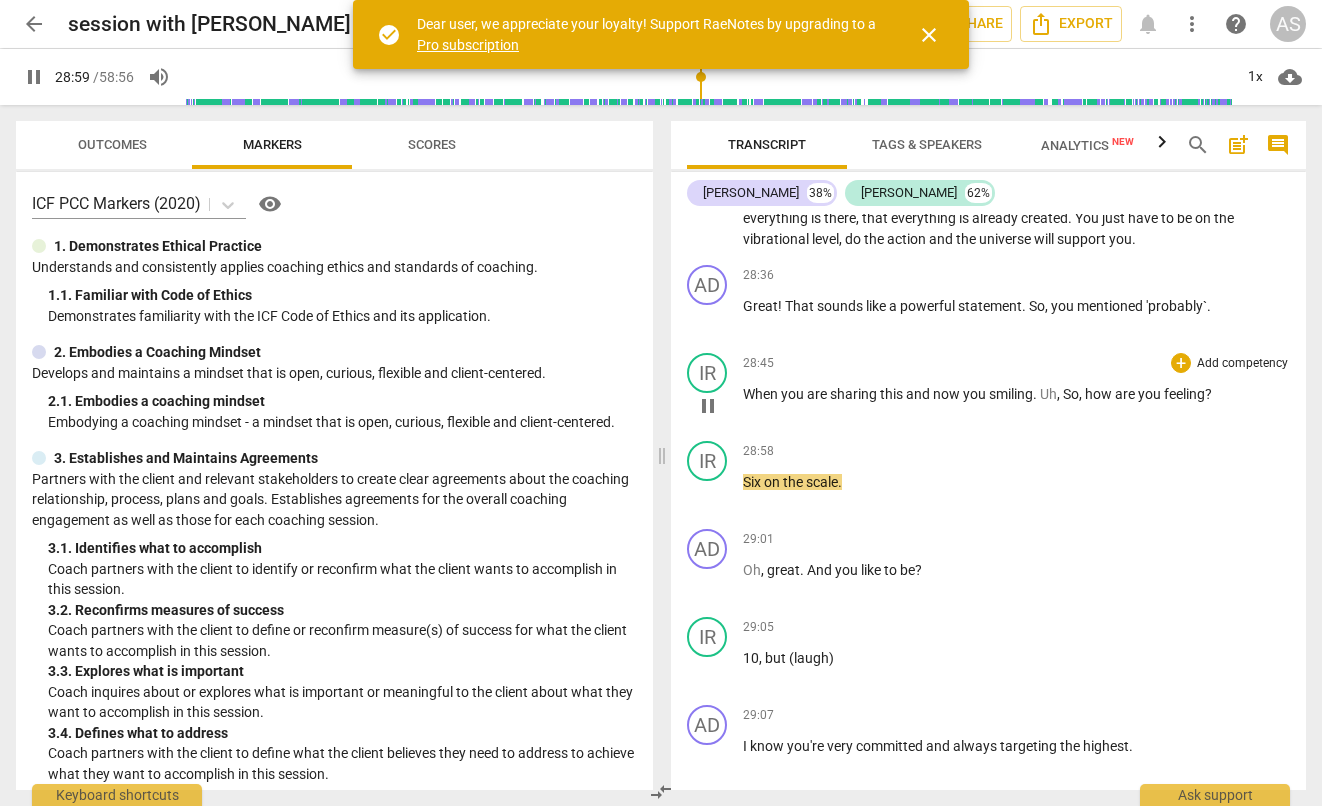 click on "When" at bounding box center (762, 394) 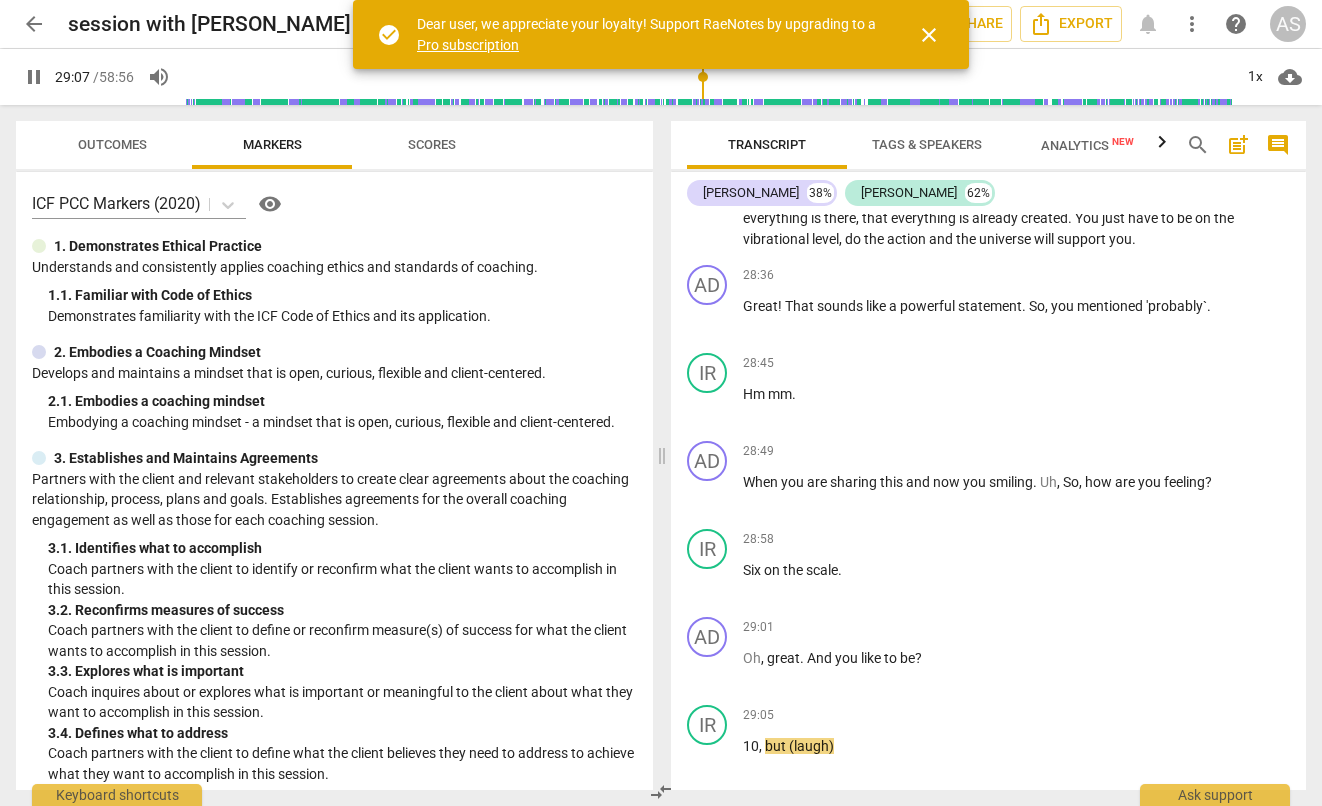 scroll, scrollTop: 10945, scrollLeft: 0, axis: vertical 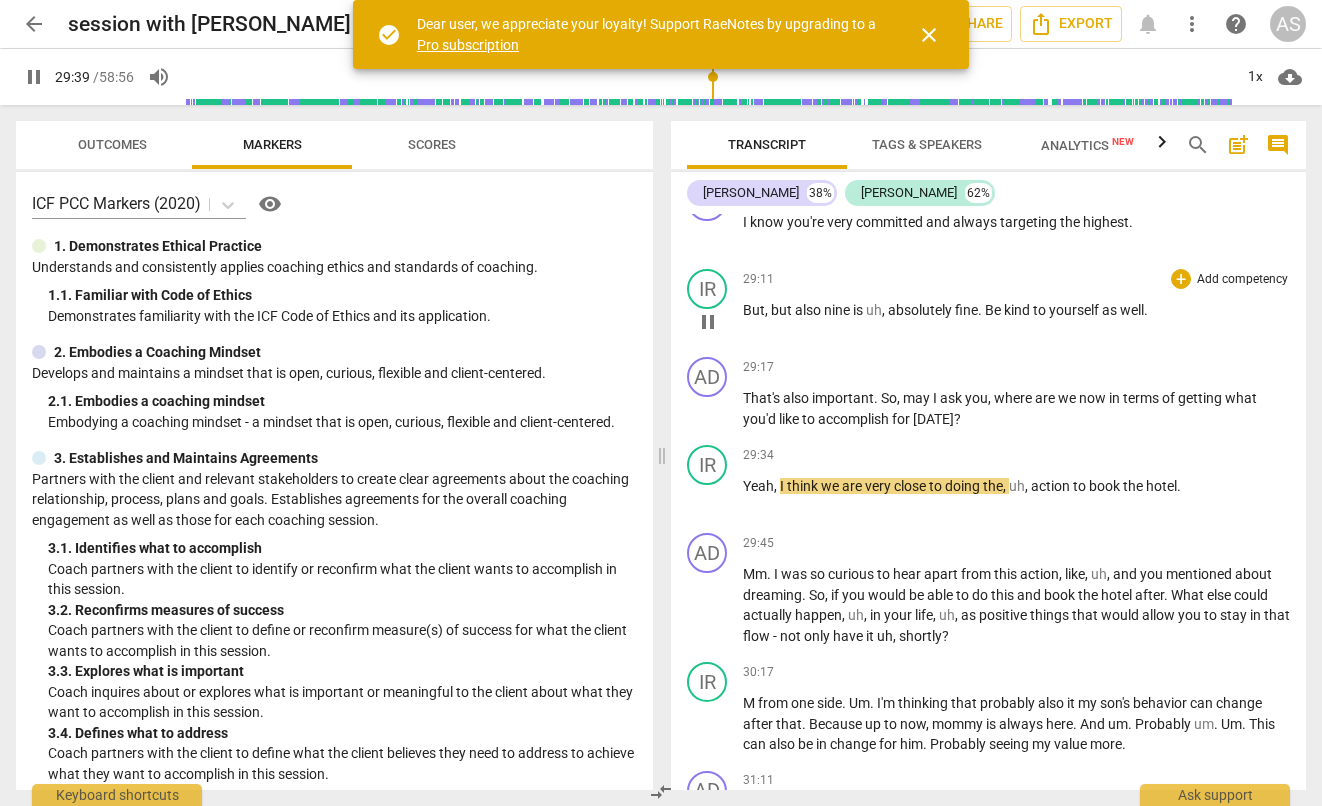 click on "Be" at bounding box center [994, 310] 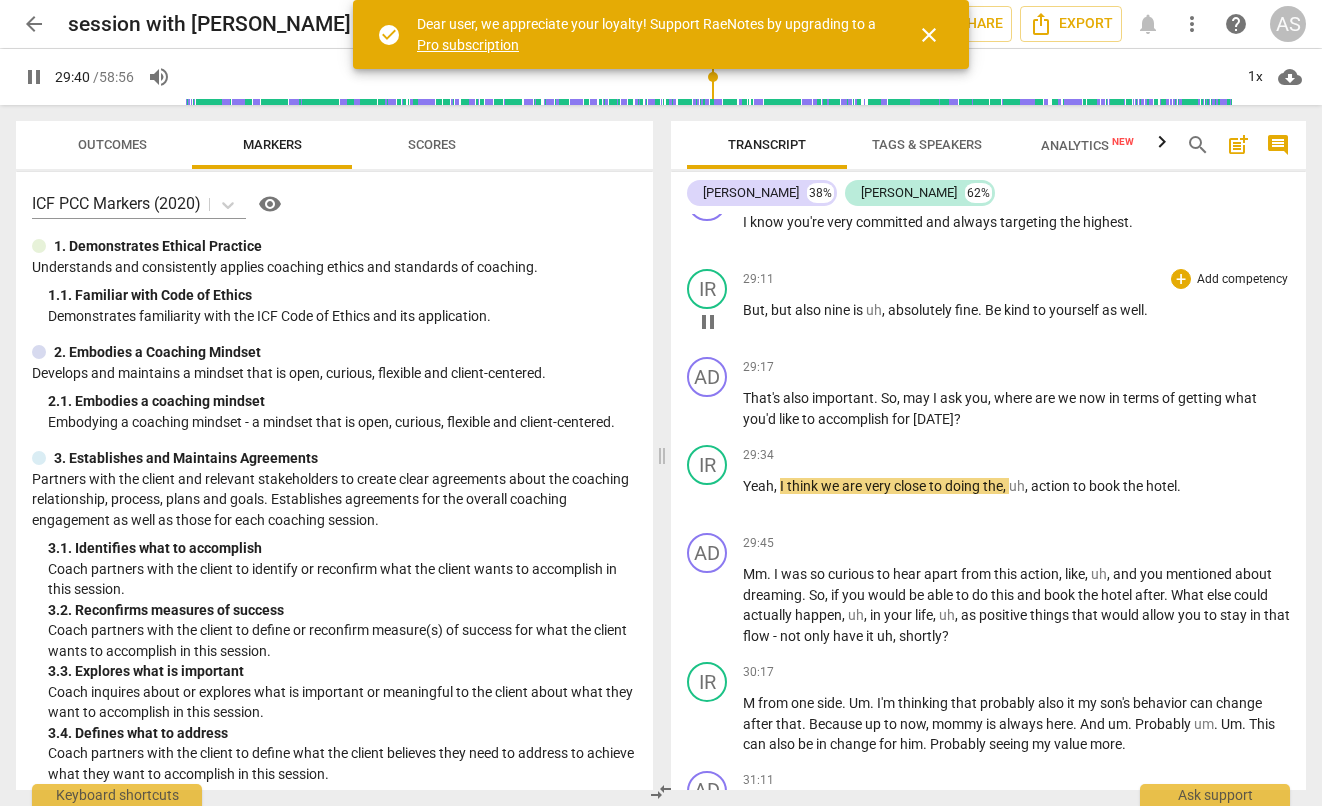 click on "Be" at bounding box center (994, 310) 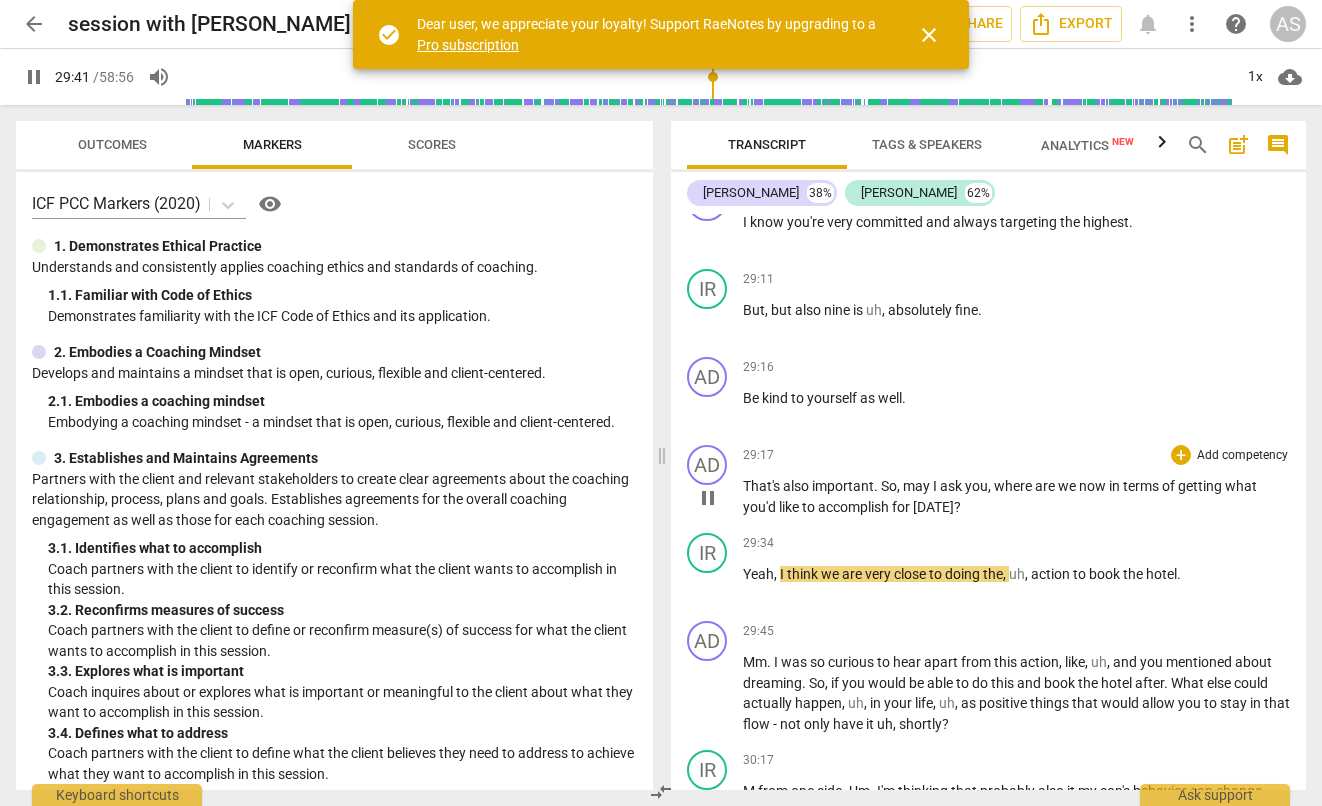 click on "That's" at bounding box center [763, 486] 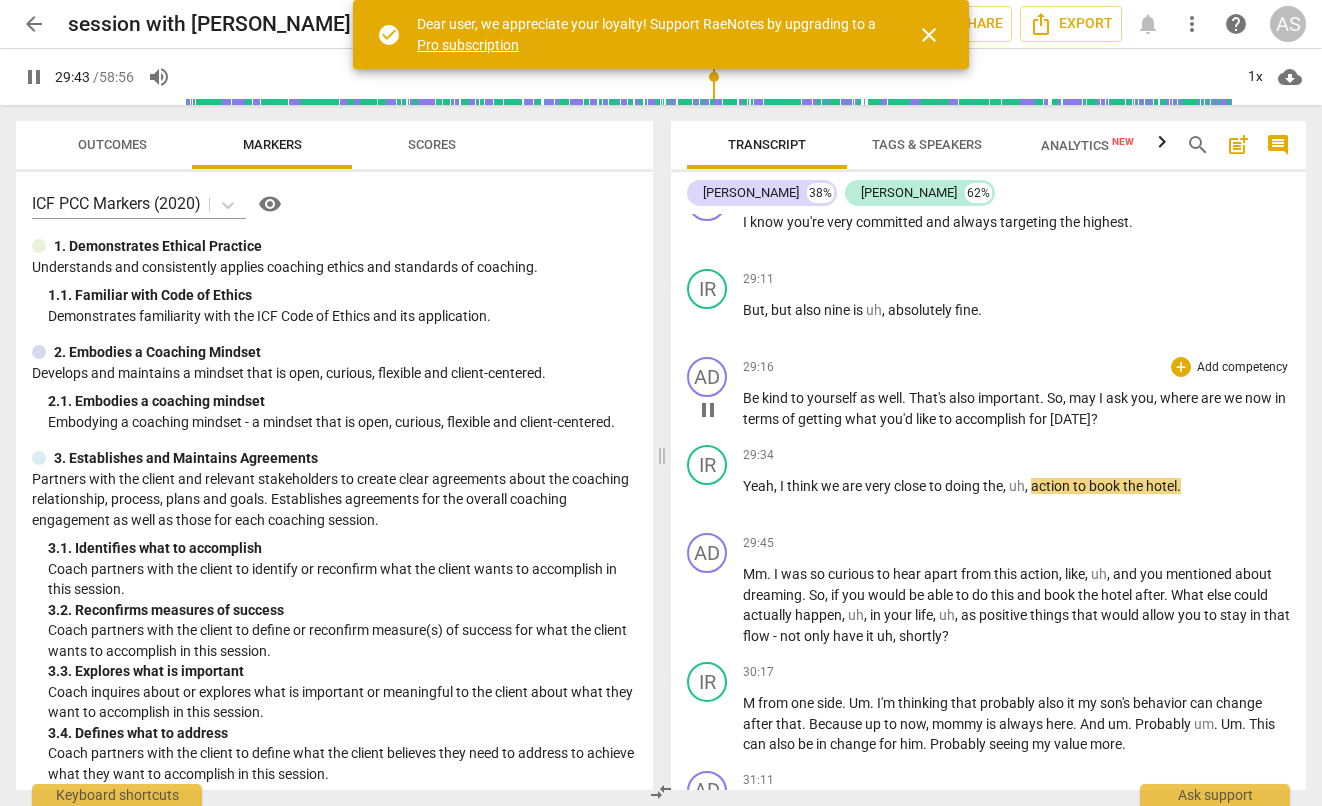 click on "Be   kind   to   yourself   as   well .   That's   also   important .   So ,   may   I   ask   you ,   where   are   we   now   in   terms   of   getting   what   you'd   like   to   accomplish   for   [DATE] ?" at bounding box center (1016, 408) 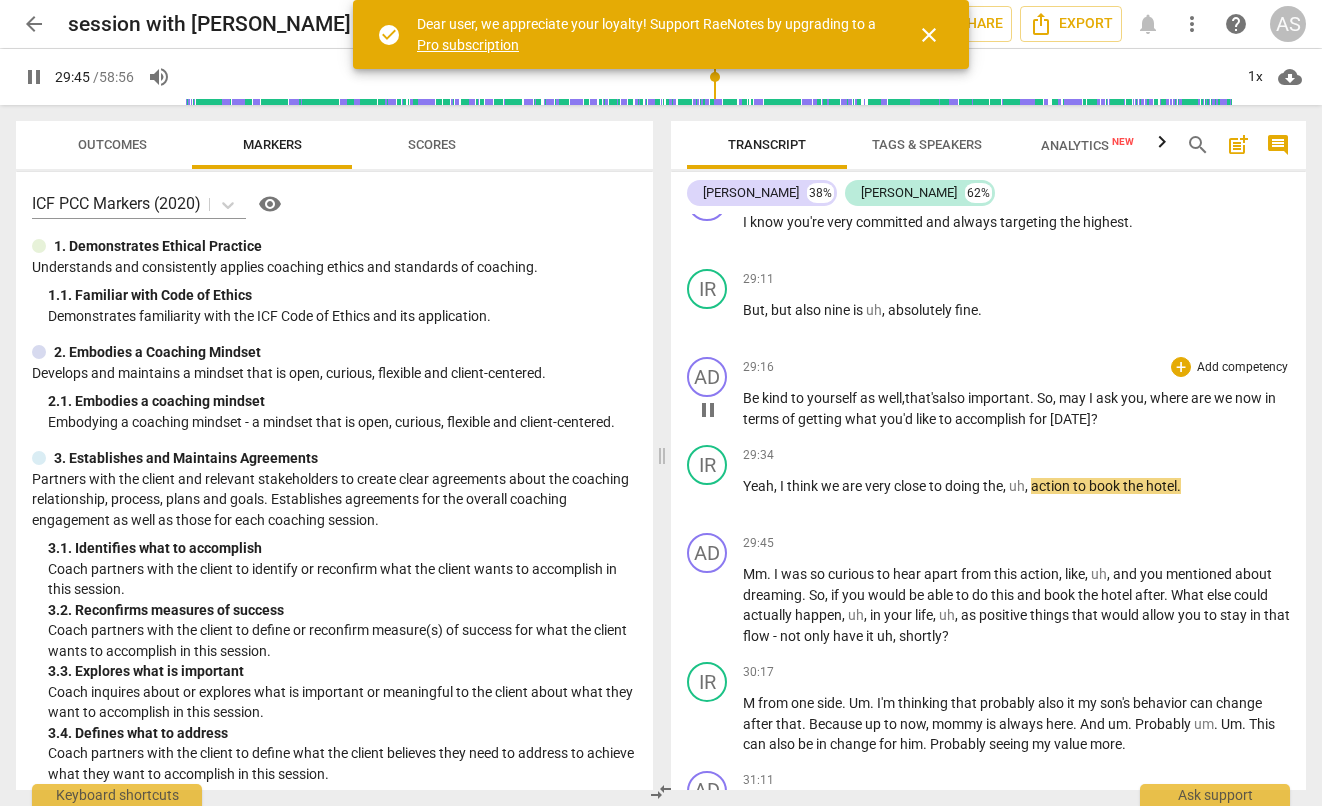 click on "pause" at bounding box center (708, 410) 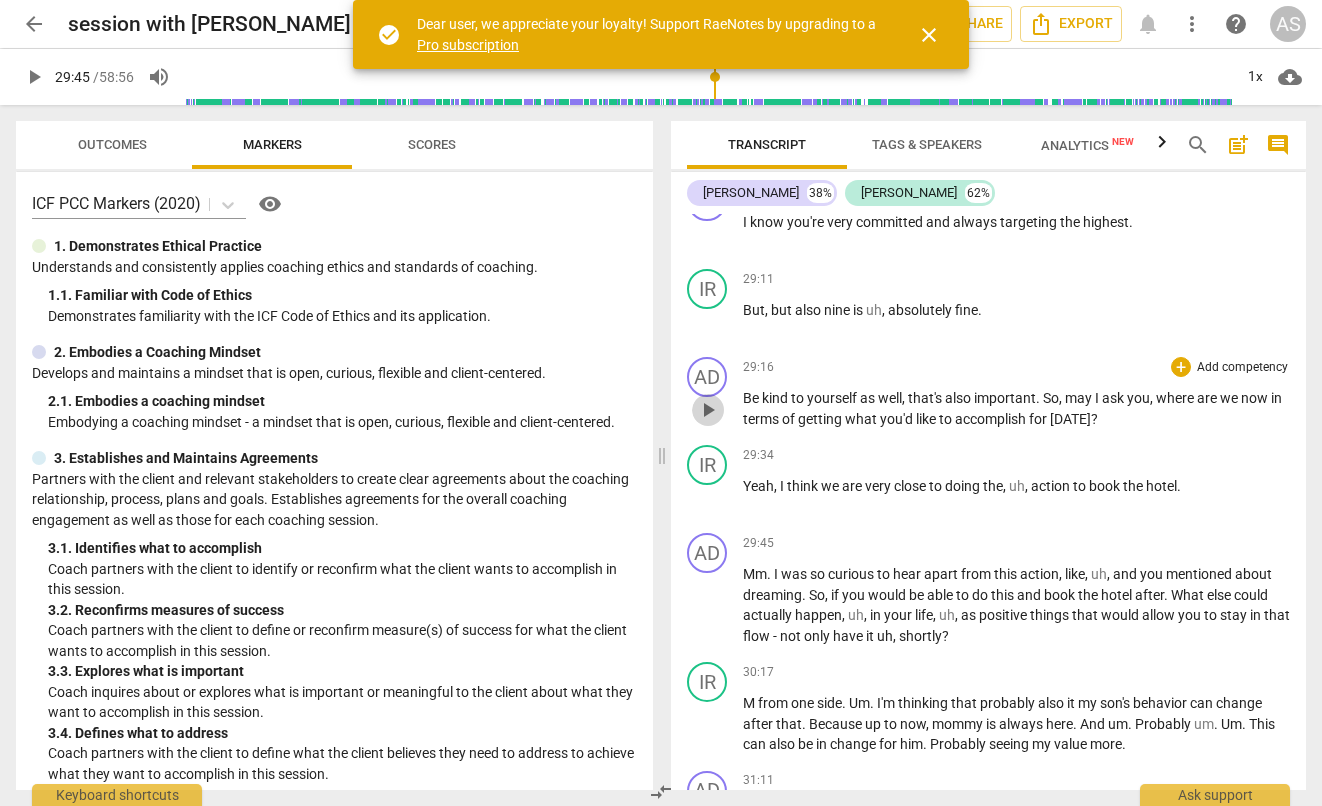 click on "play_arrow" at bounding box center [708, 410] 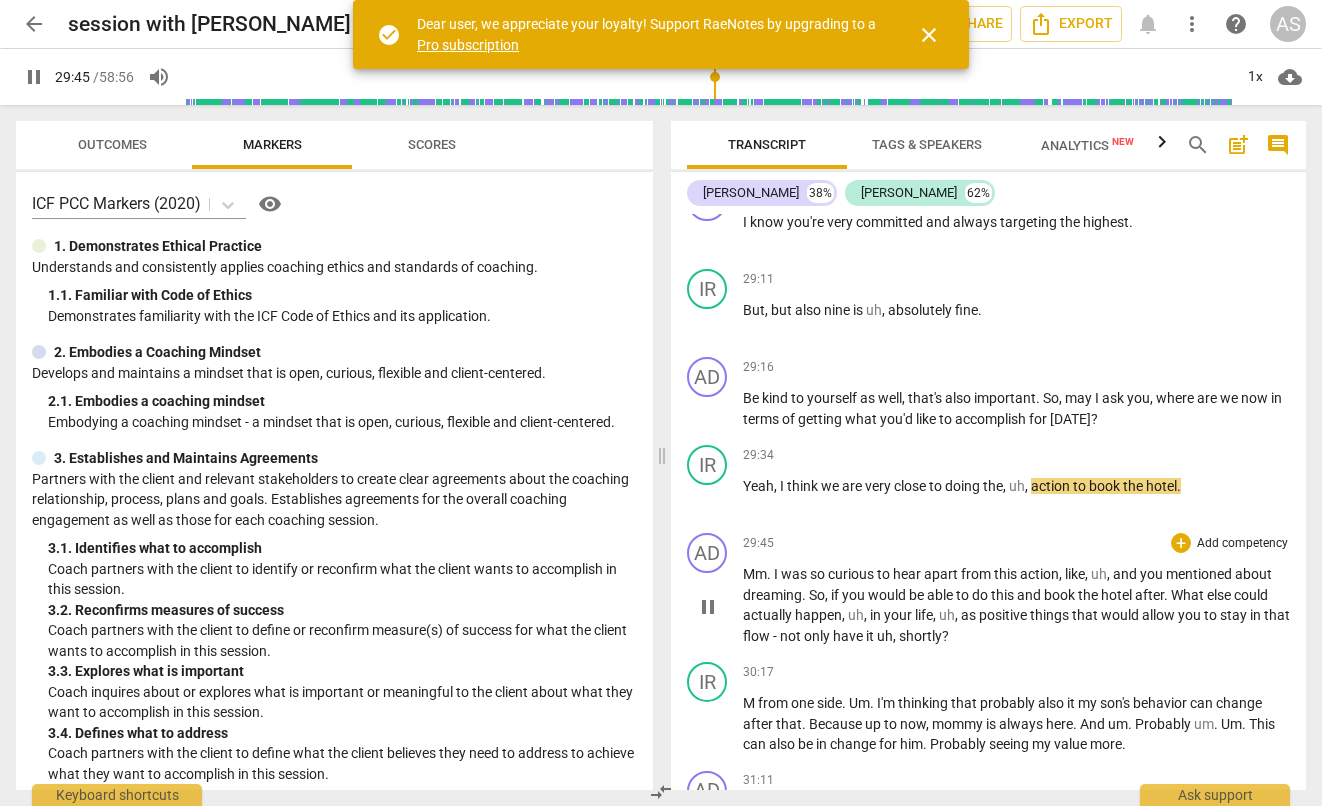 click on "pause" at bounding box center (708, 607) 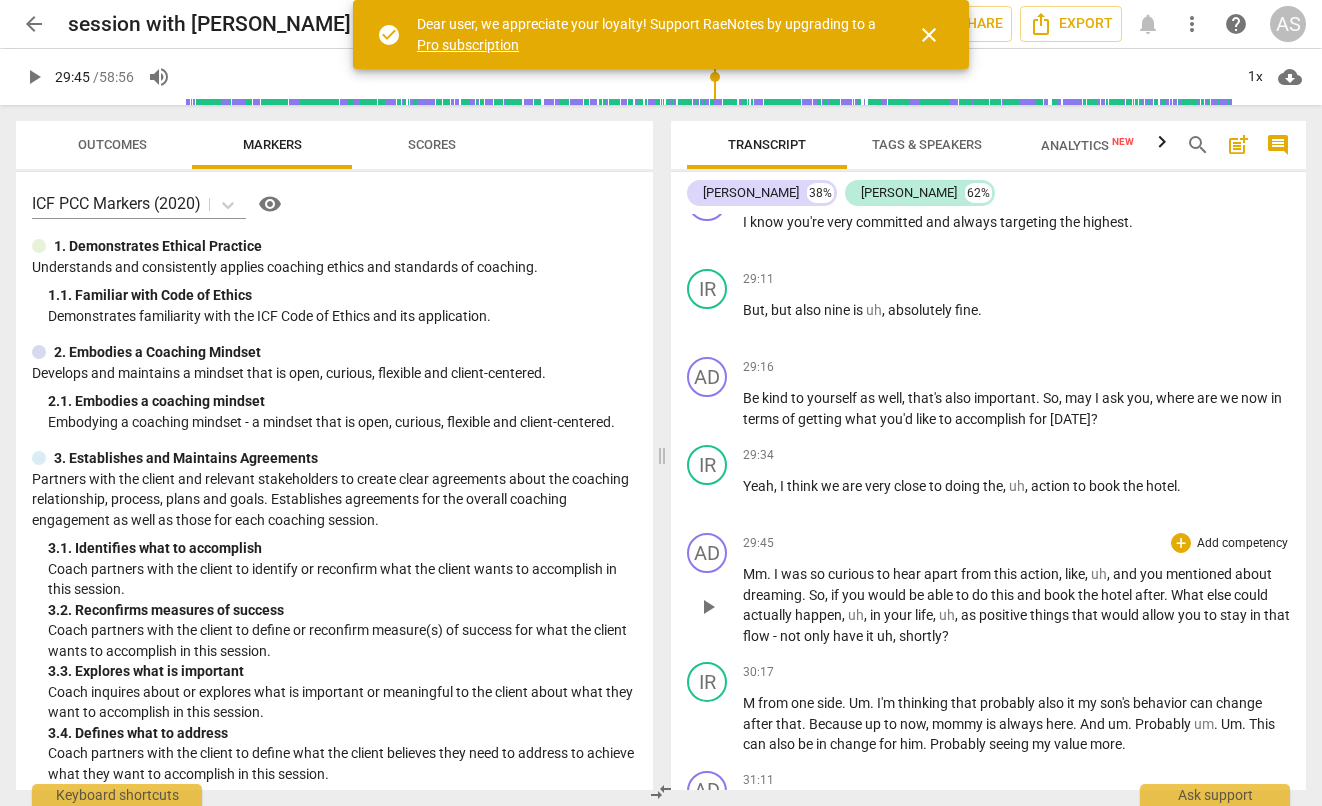 click on "play_arrow" at bounding box center (708, 607) 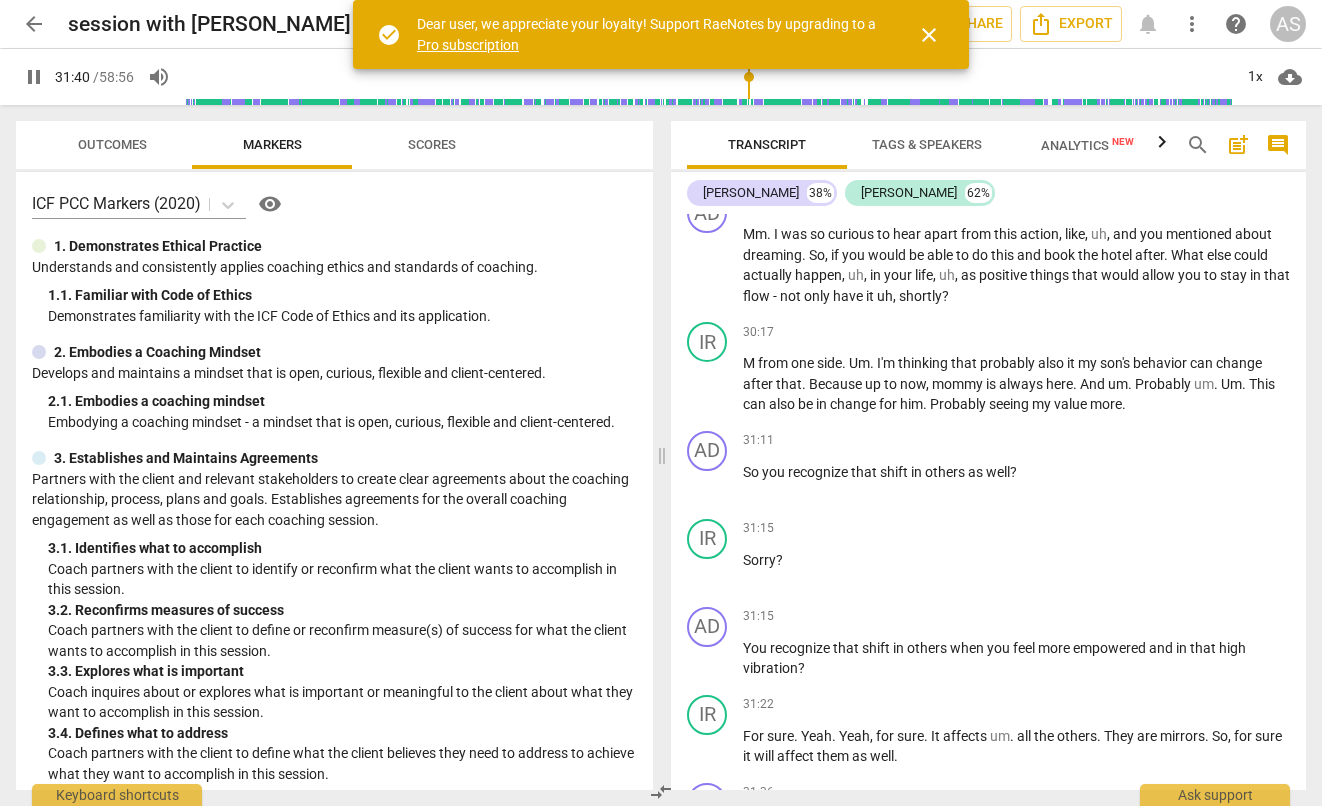 scroll, scrollTop: 11974, scrollLeft: 0, axis: vertical 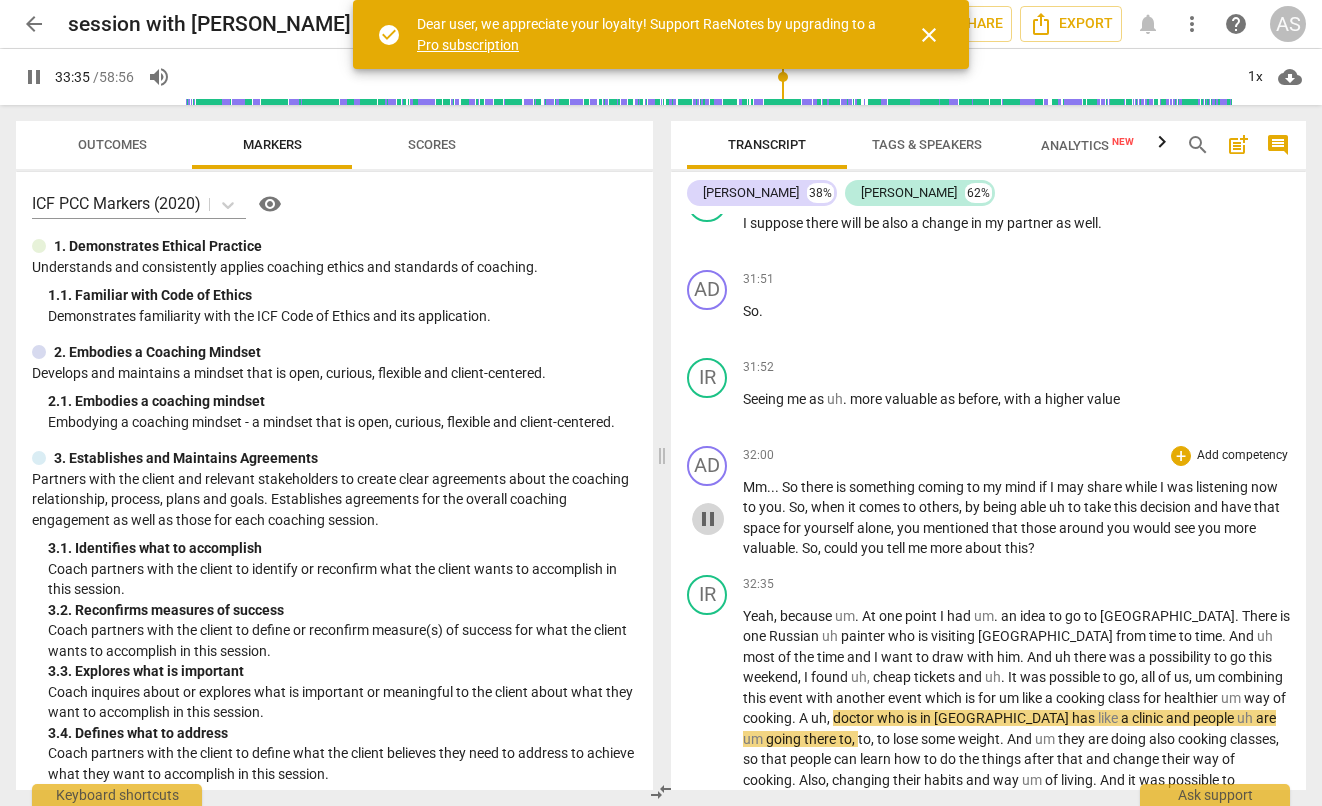 click on "pause" at bounding box center (708, 519) 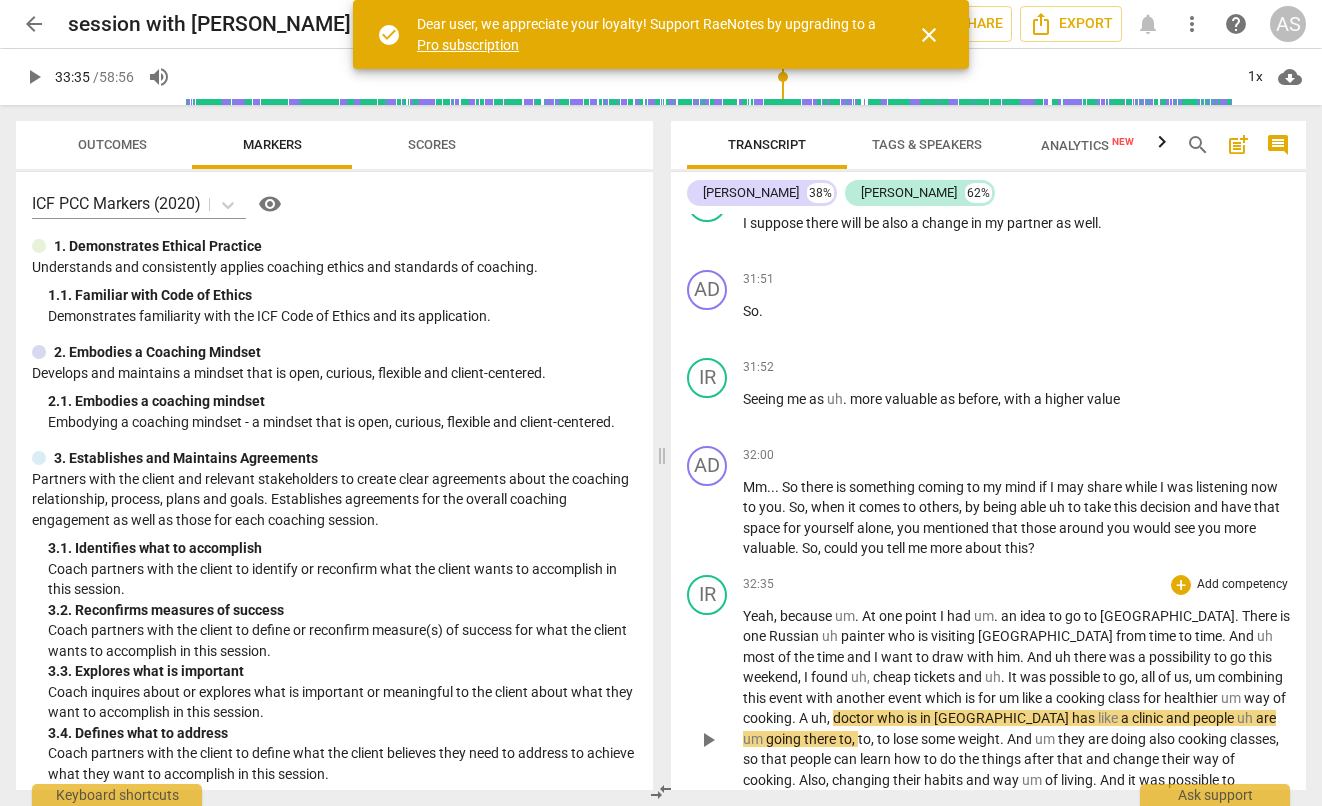 scroll, scrollTop: 12004, scrollLeft: 0, axis: vertical 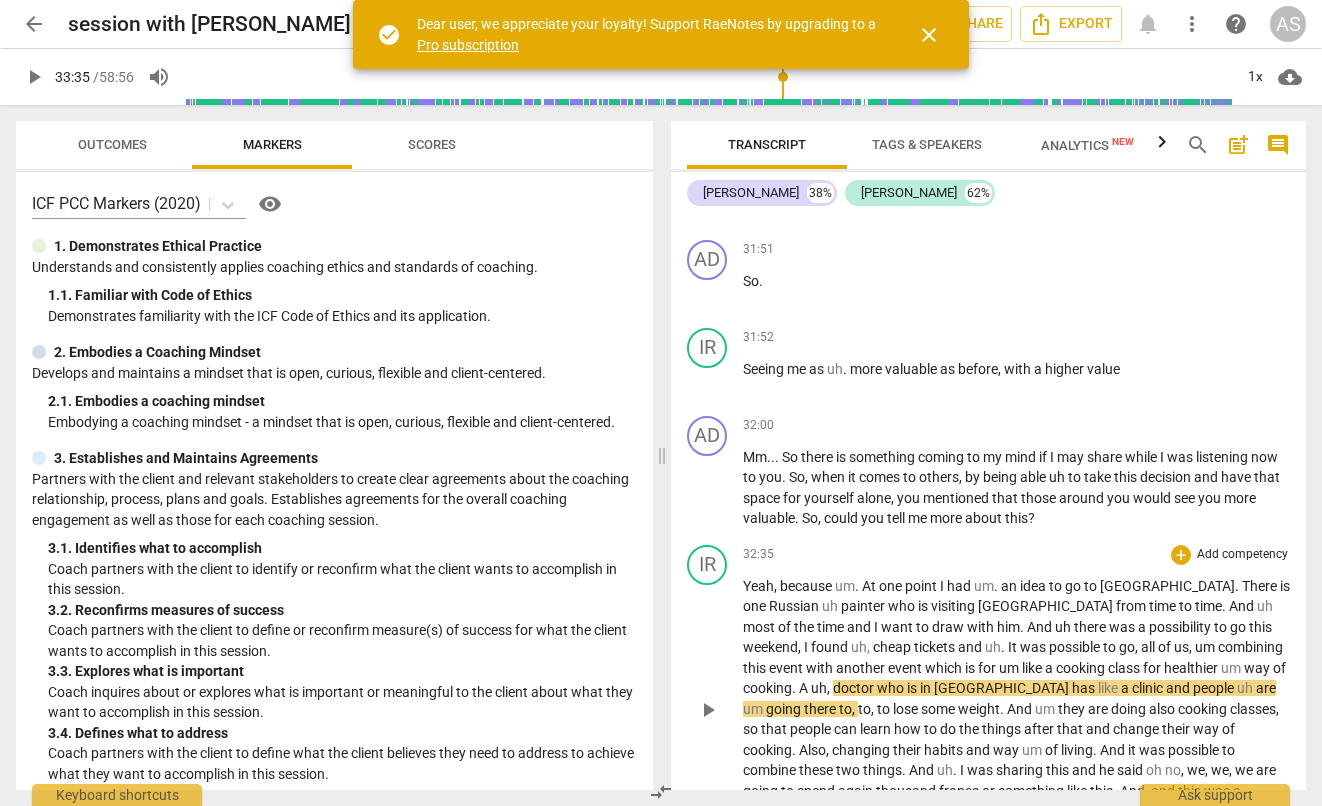 click on "can" at bounding box center [847, 729] 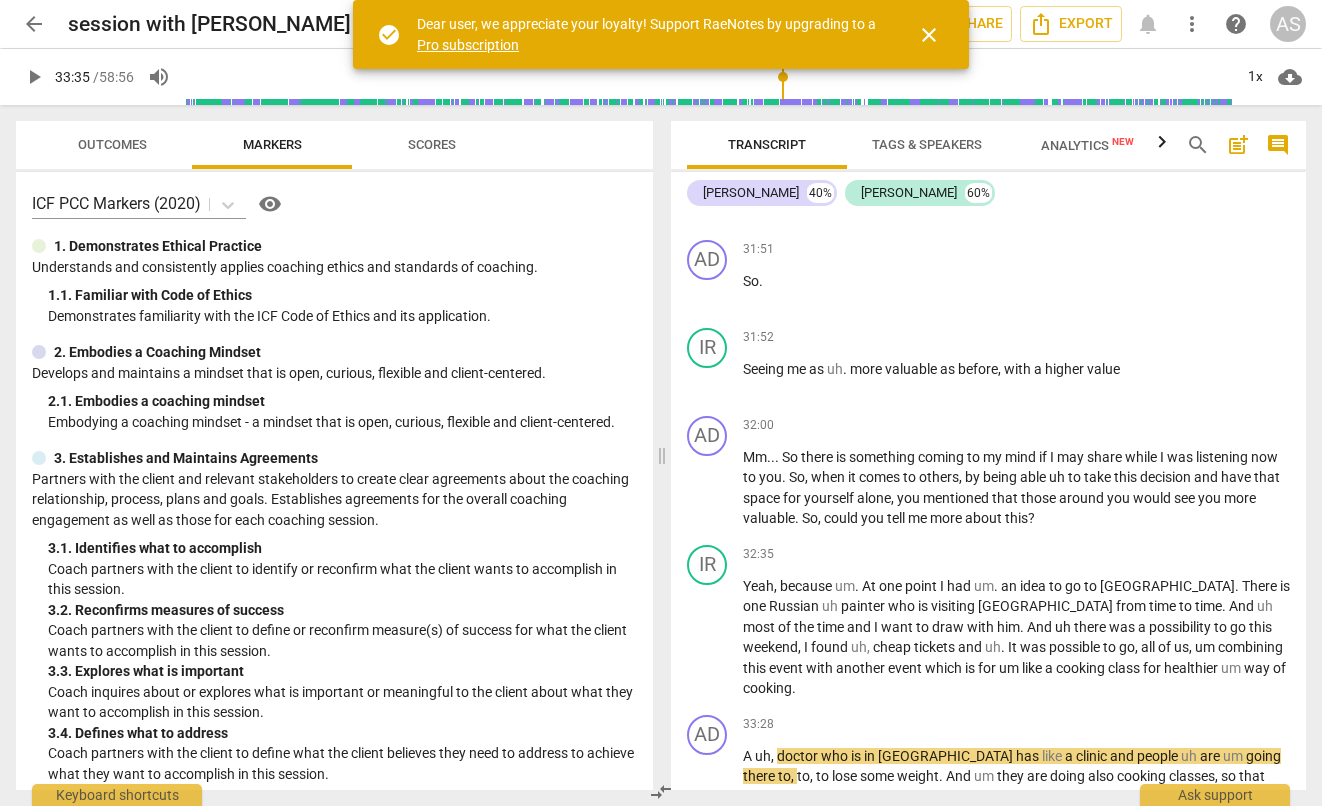 click on "A" at bounding box center [749, 756] 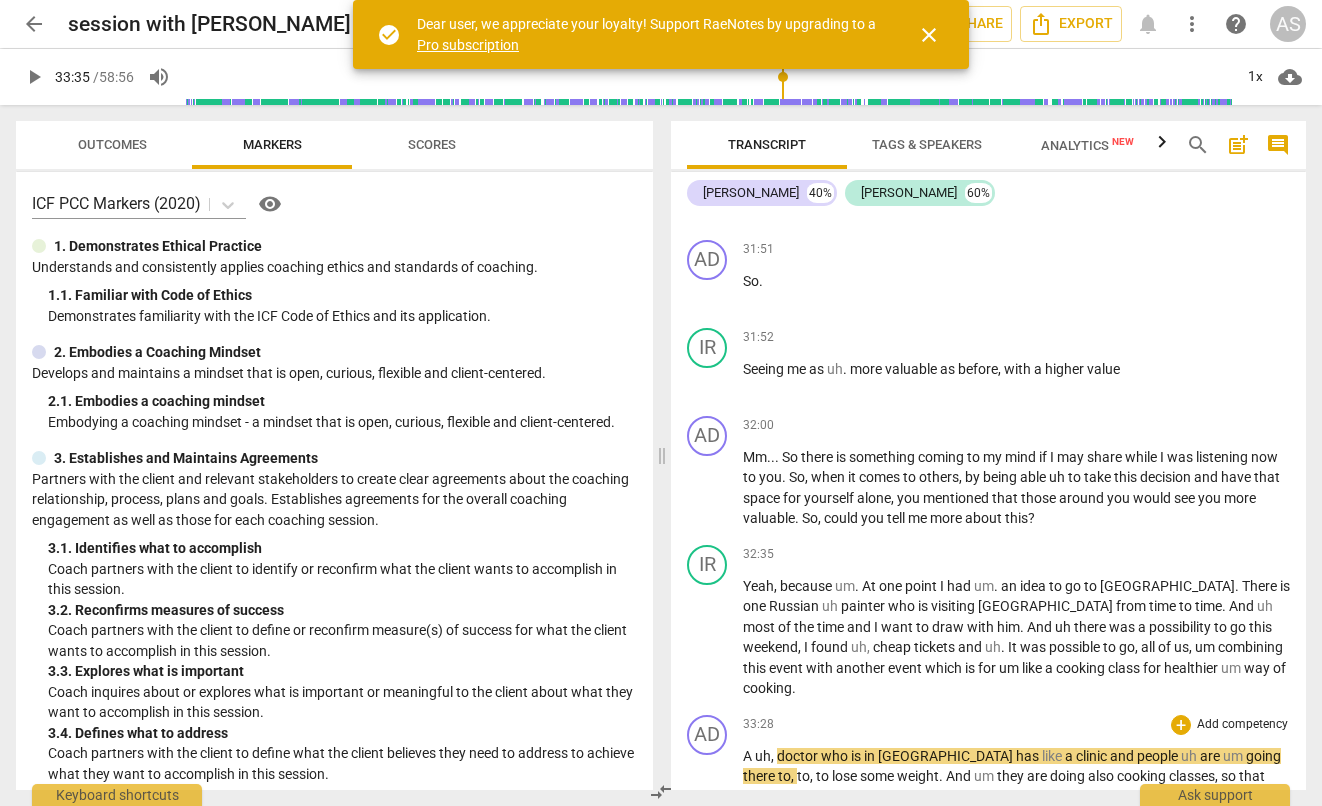 type 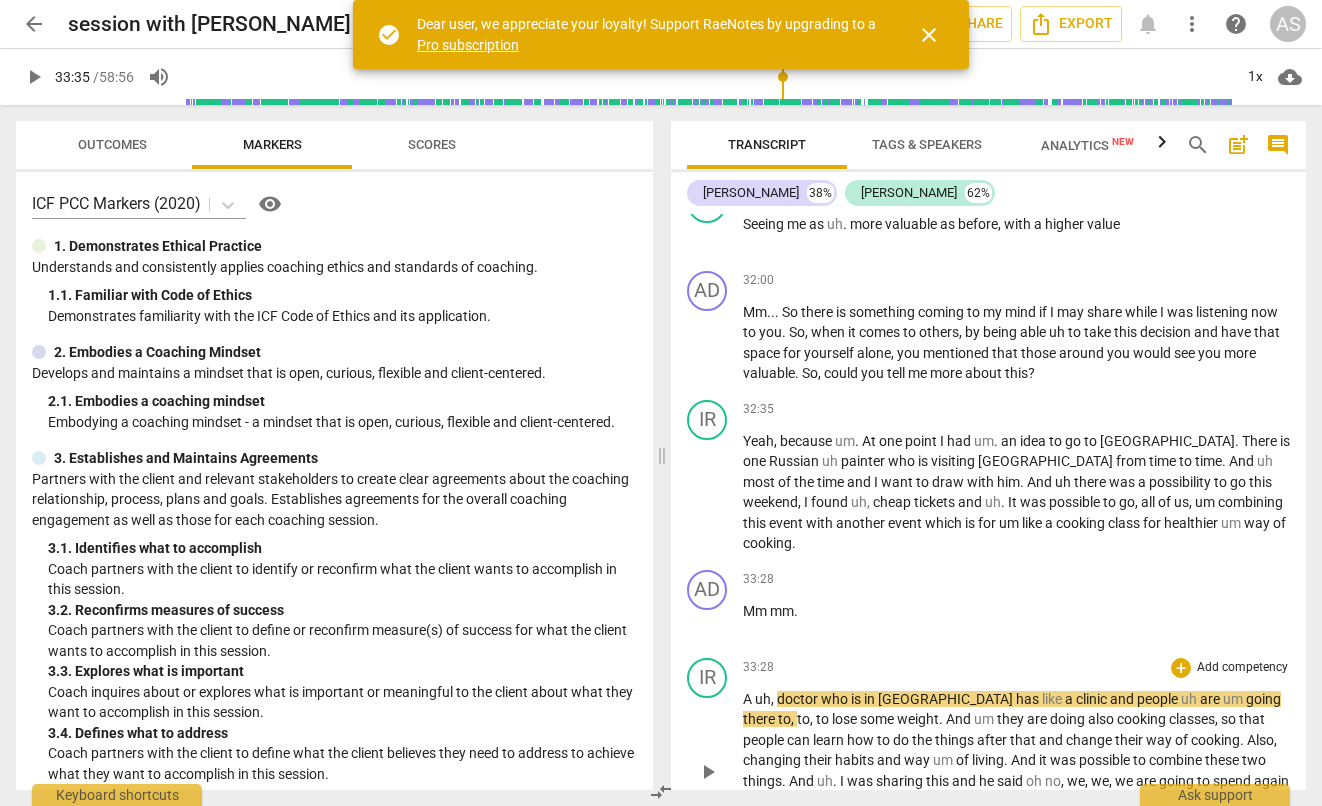 scroll, scrollTop: 12215, scrollLeft: 0, axis: vertical 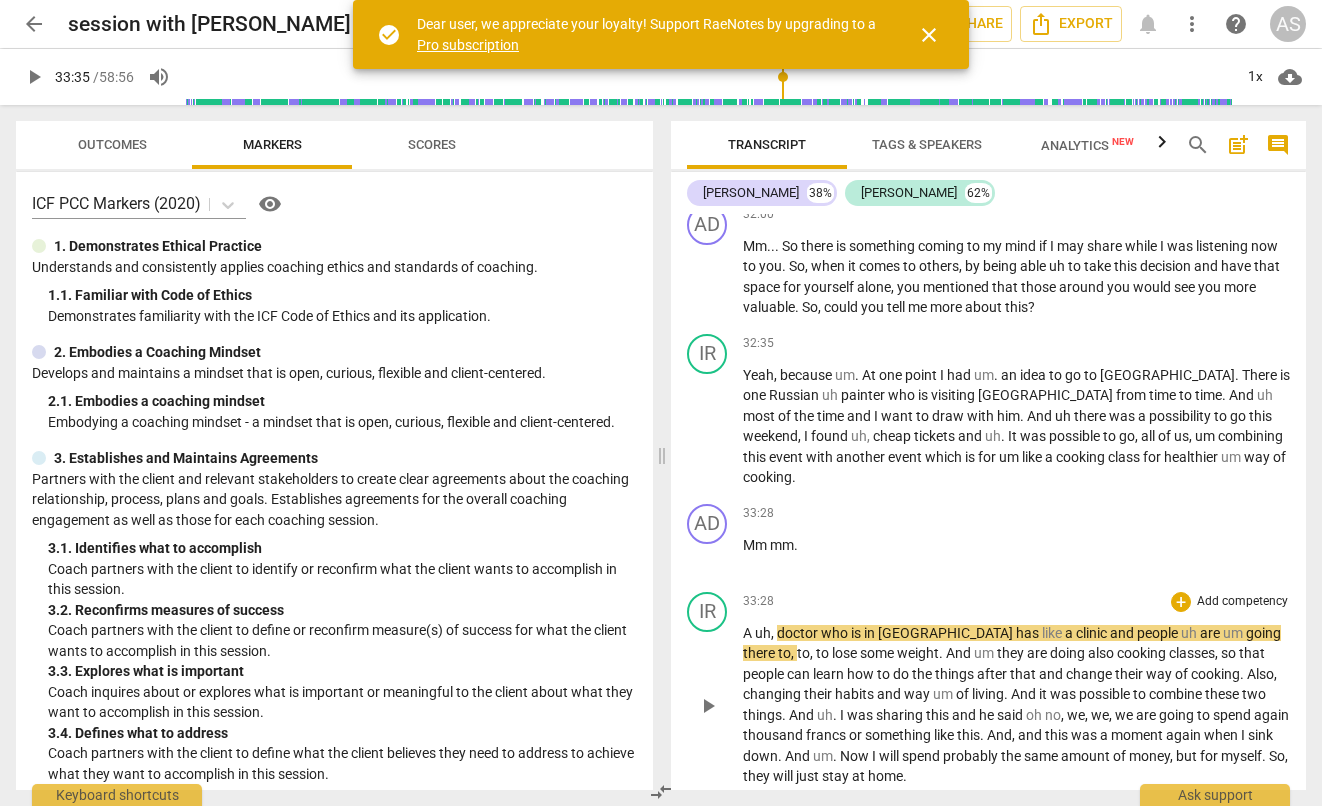 click on "play_arrow" at bounding box center [708, 706] 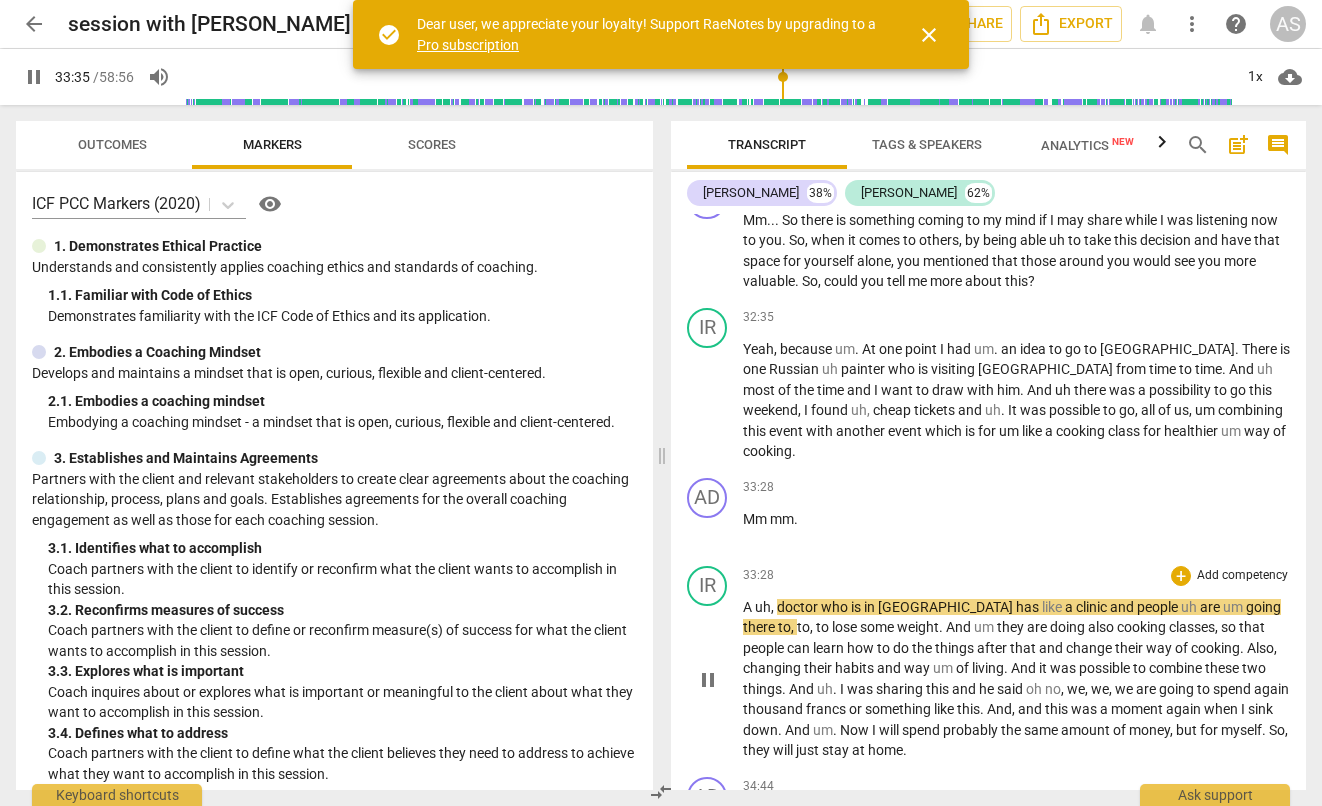 scroll, scrollTop: 12244, scrollLeft: 0, axis: vertical 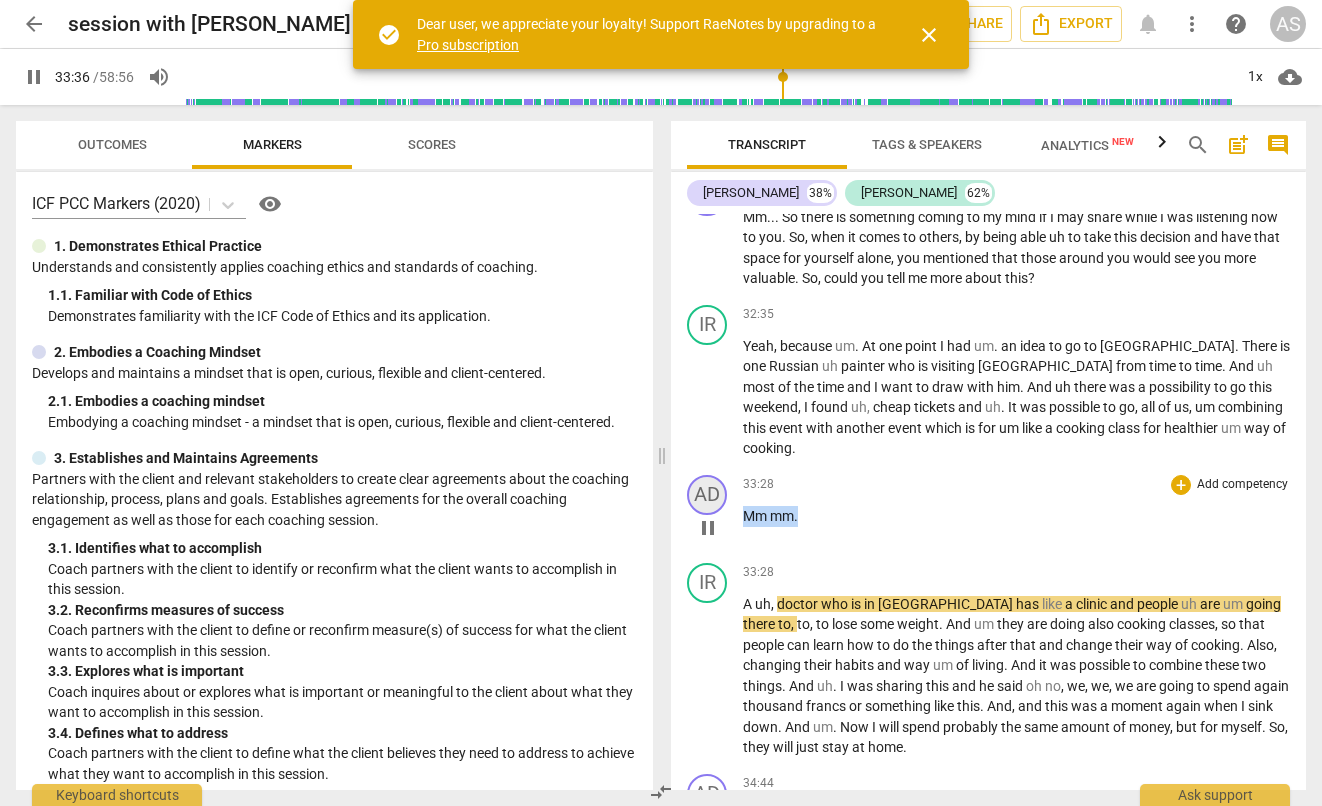 drag, startPoint x: 813, startPoint y: 493, endPoint x: 719, endPoint y: 484, distance: 94.42987 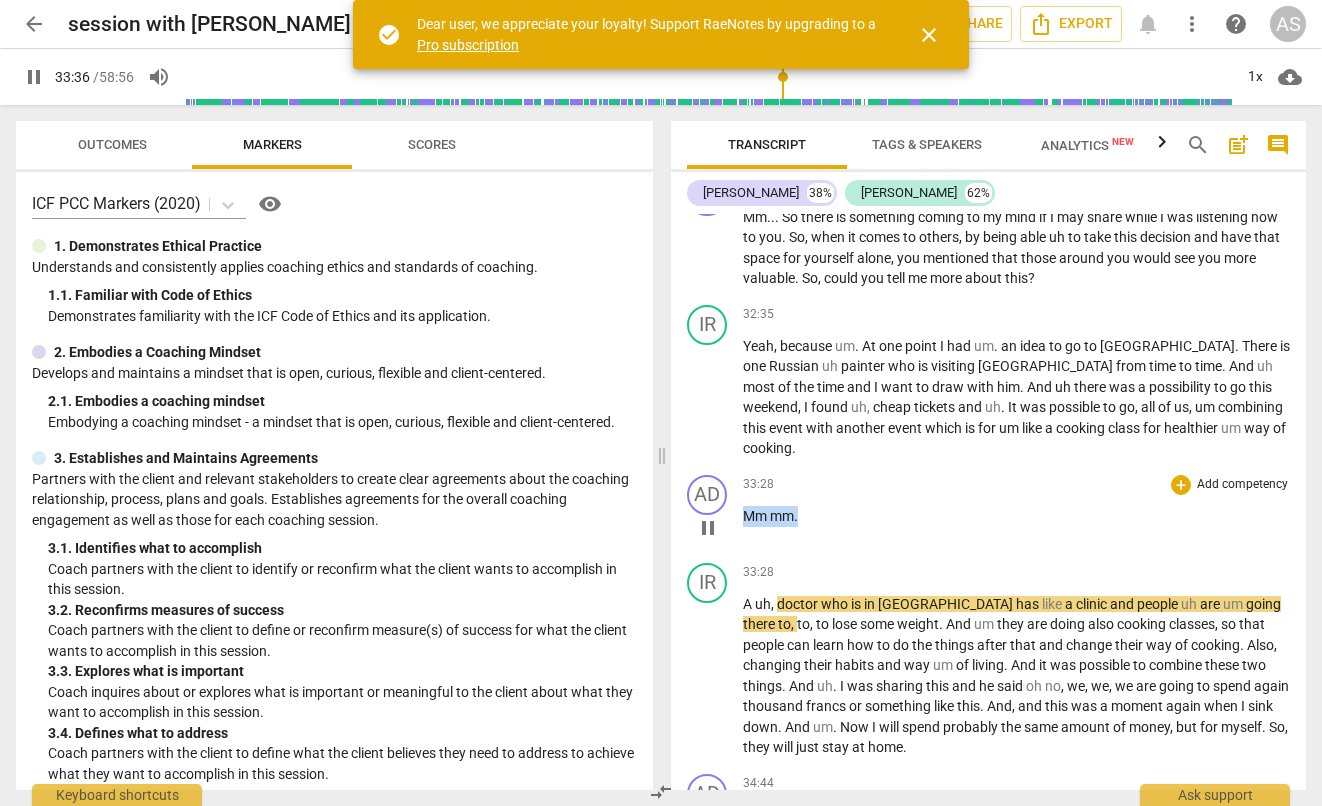 type on "2017" 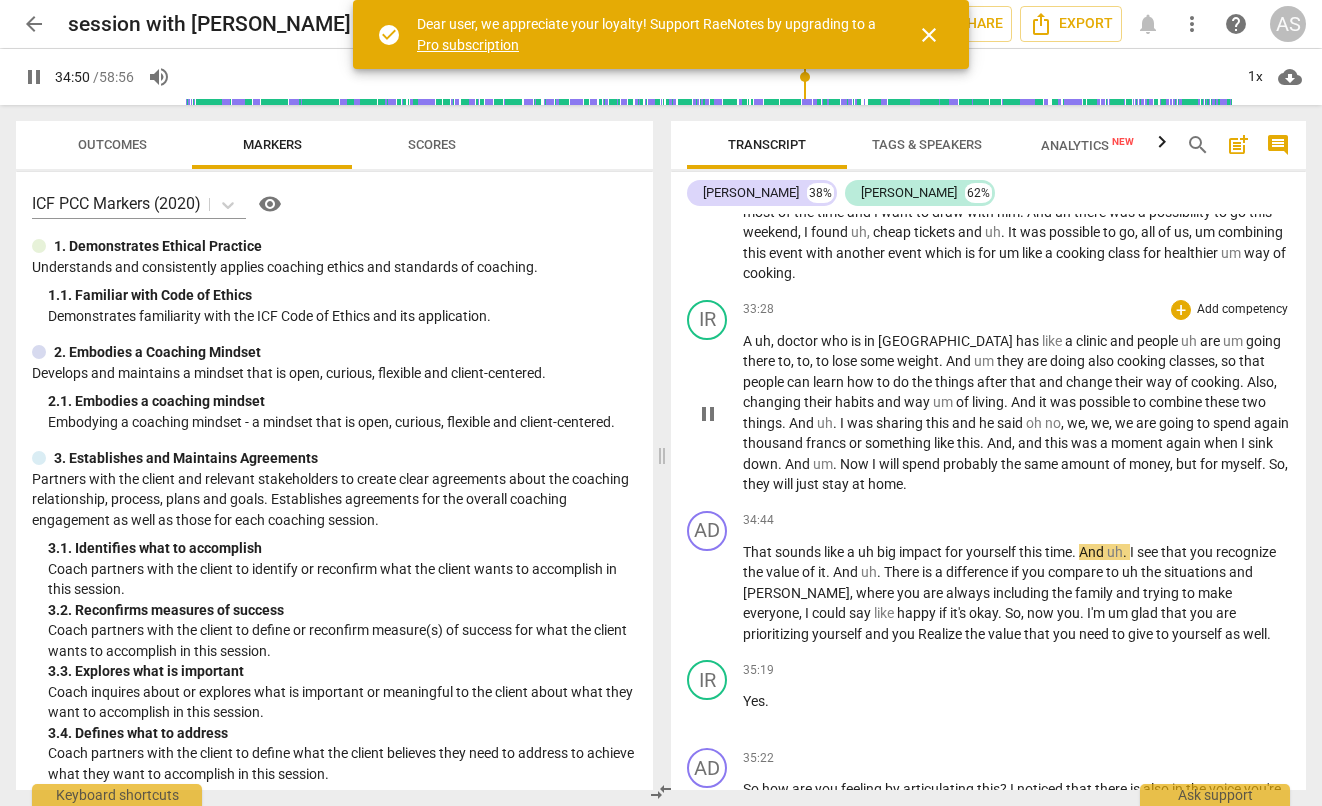 scroll, scrollTop: 12425, scrollLeft: 0, axis: vertical 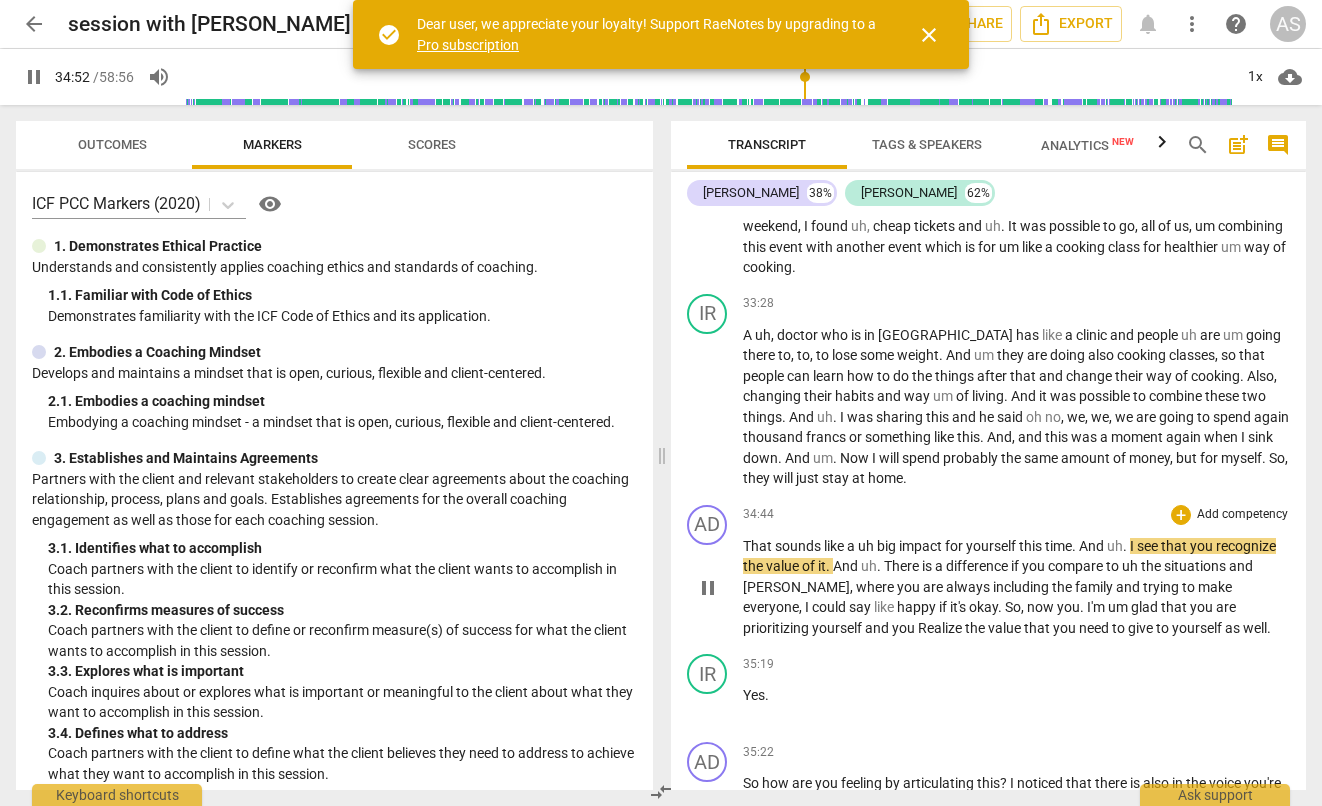 click on "." at bounding box center [1126, 546] 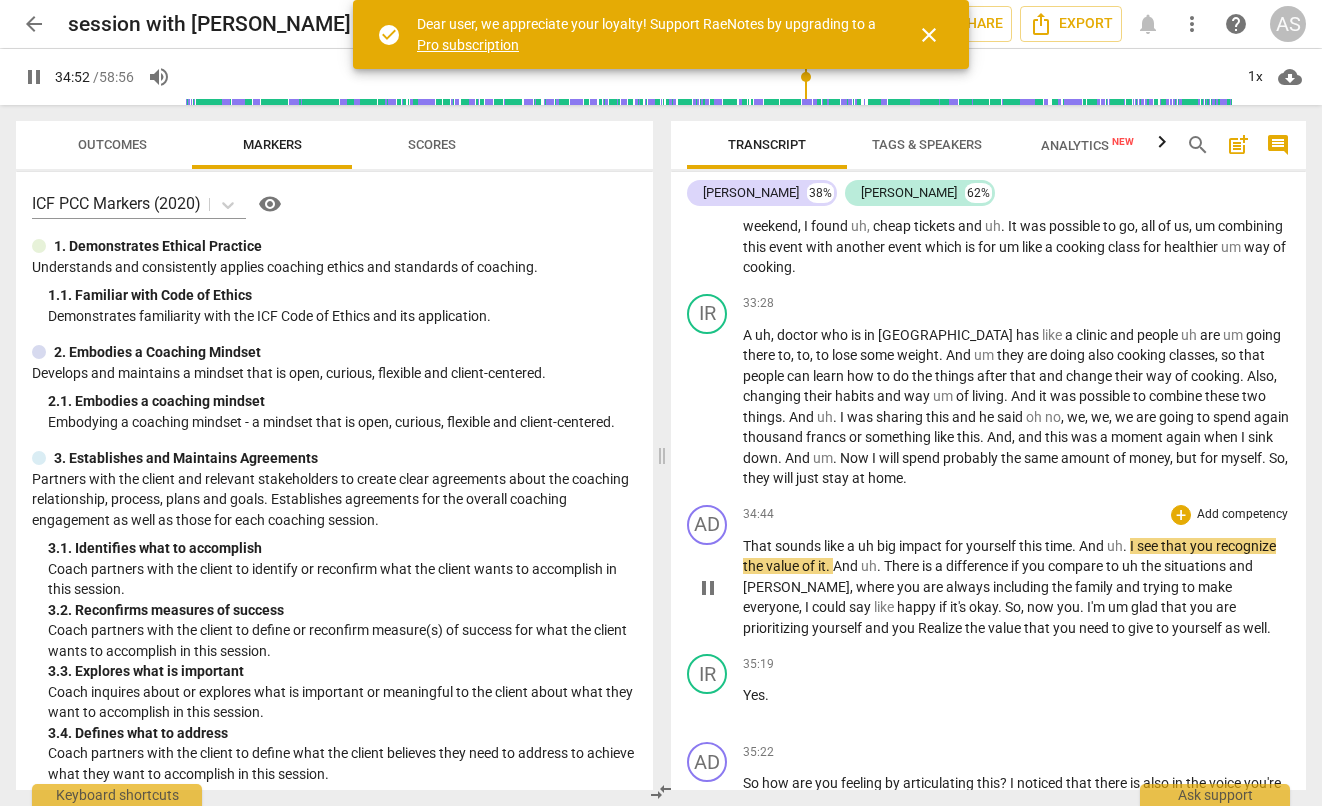 type on "2093" 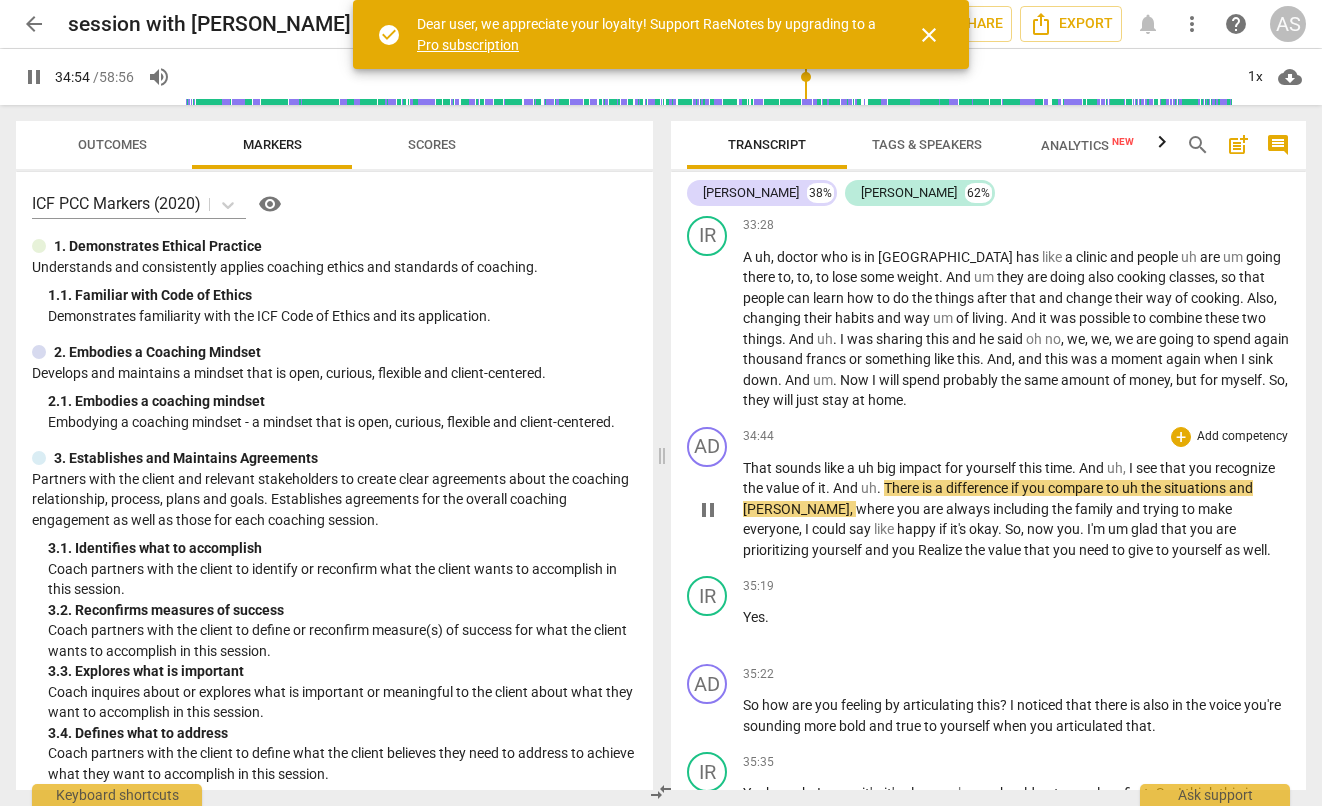 scroll, scrollTop: 12504, scrollLeft: 0, axis: vertical 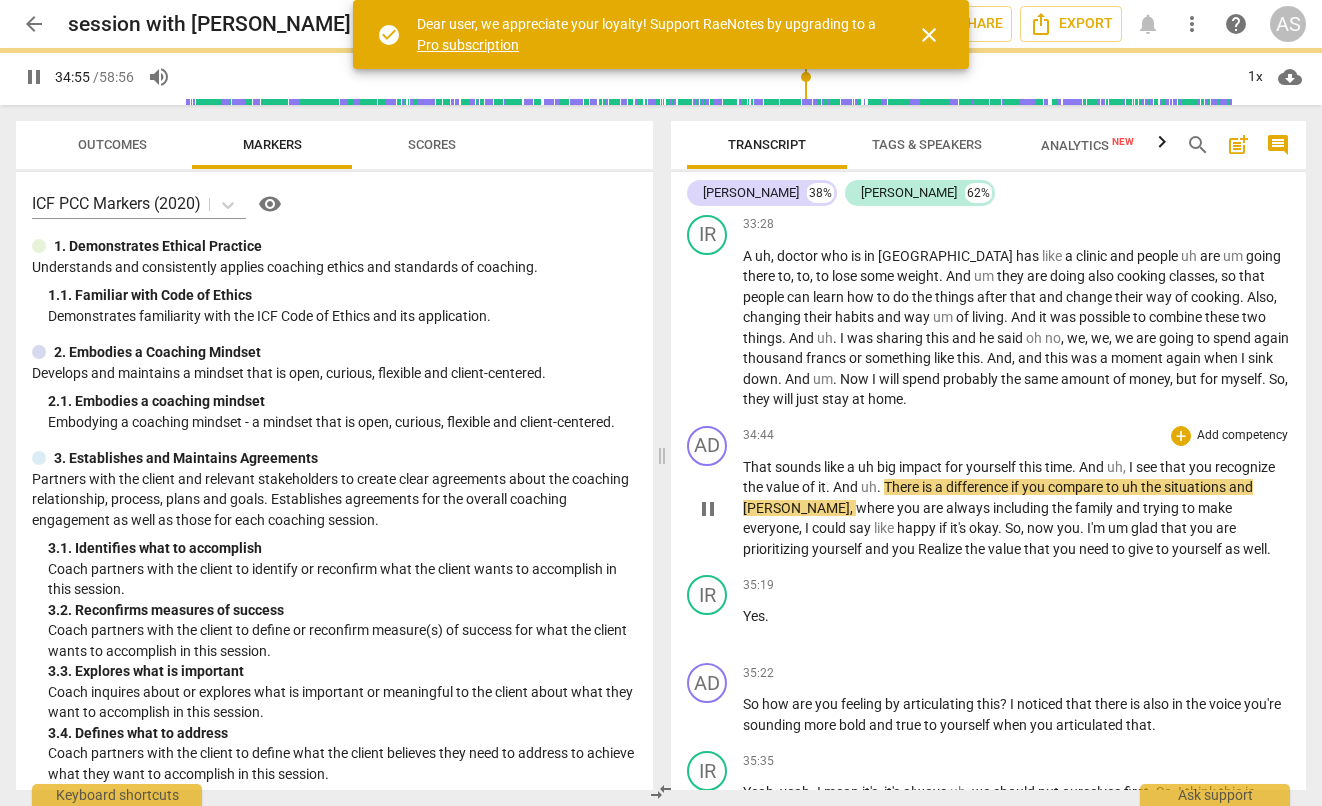drag, startPoint x: 888, startPoint y: 471, endPoint x: 890, endPoint y: 492, distance: 21.095022 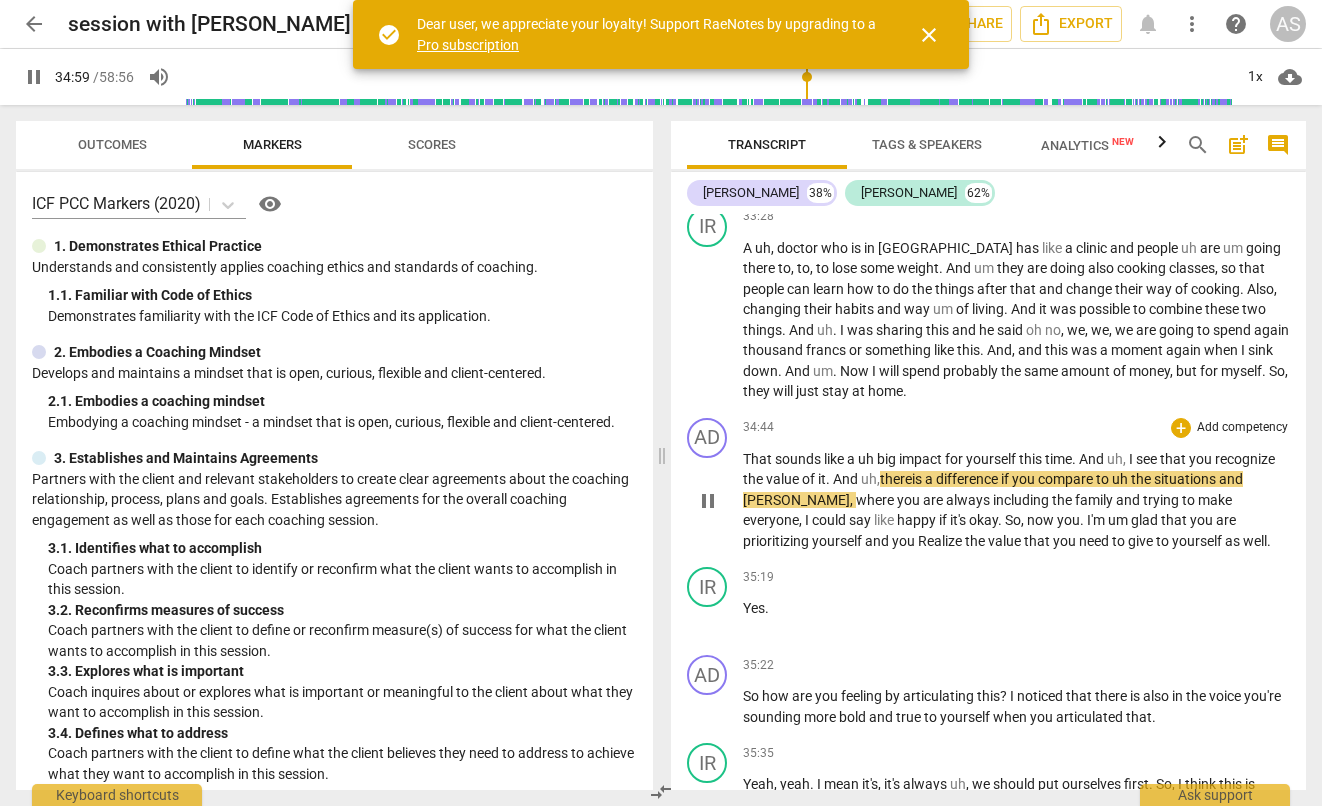 scroll, scrollTop: 12517, scrollLeft: 0, axis: vertical 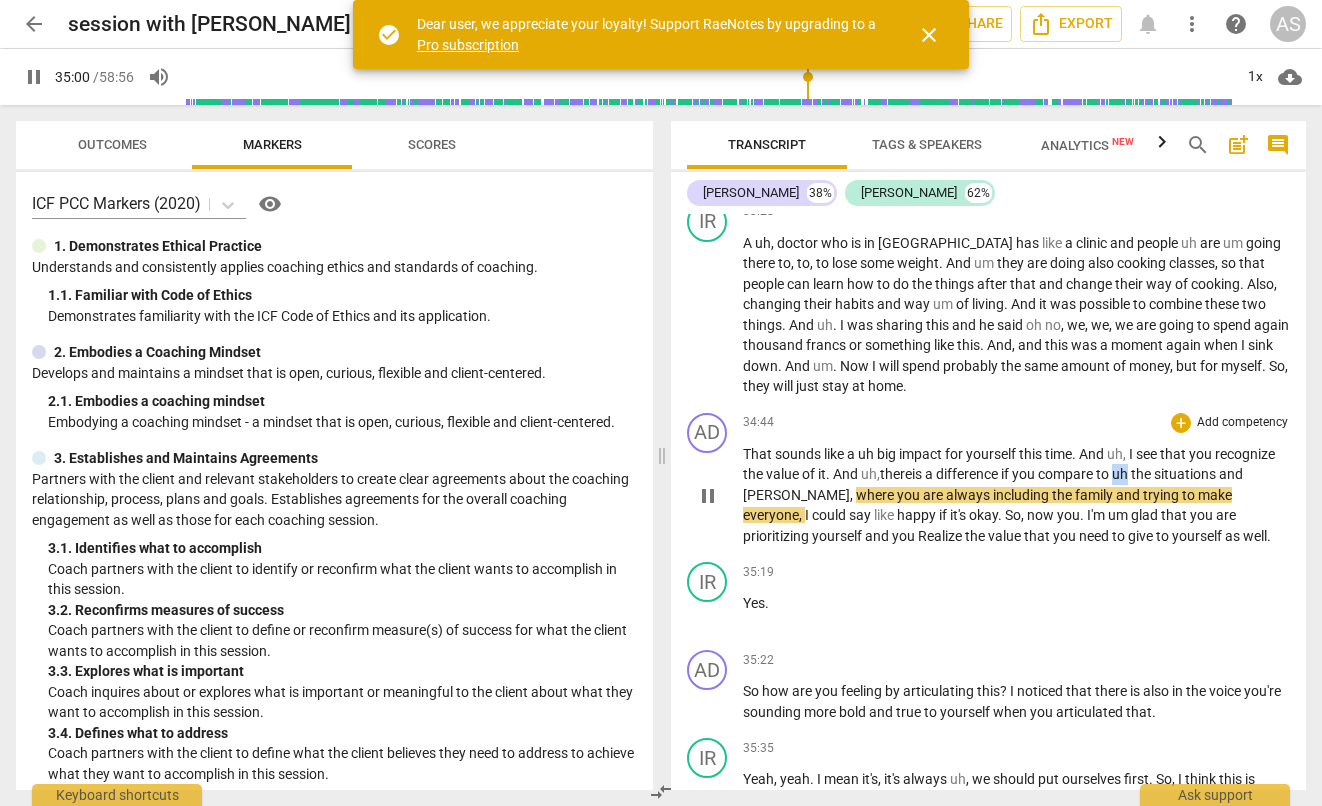 drag, startPoint x: 1125, startPoint y: 454, endPoint x: 1139, endPoint y: 456, distance: 14.142136 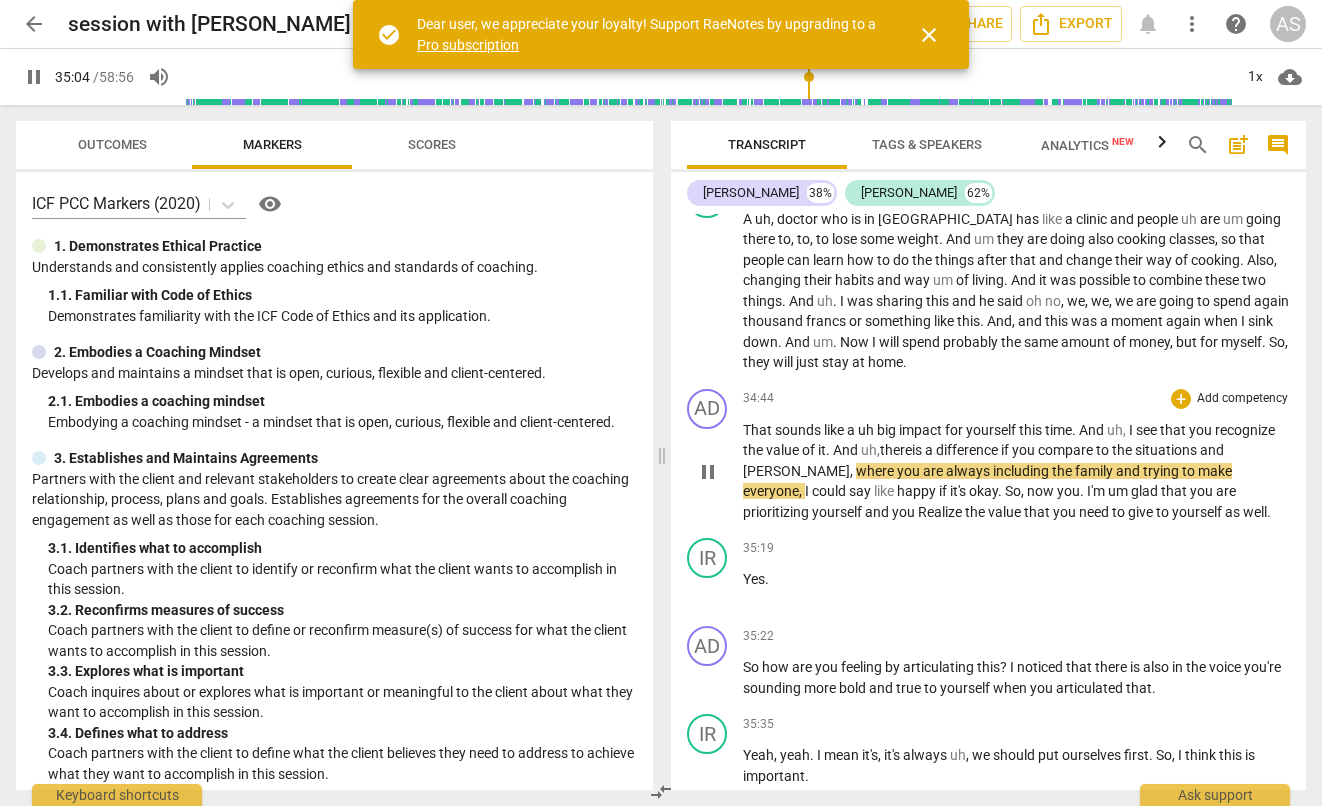 scroll, scrollTop: 12563, scrollLeft: 0, axis: vertical 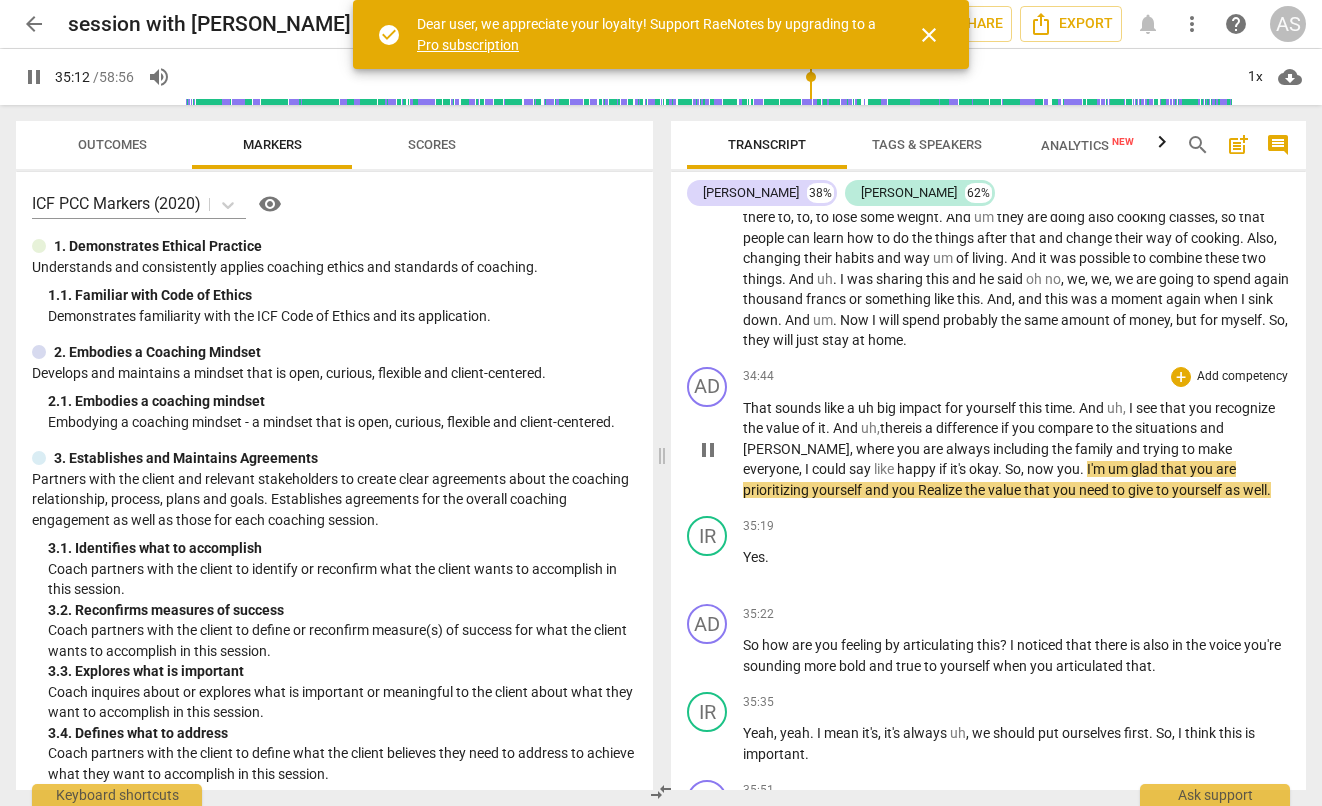 drag, startPoint x: 931, startPoint y: 447, endPoint x: 944, endPoint y: 457, distance: 16.40122 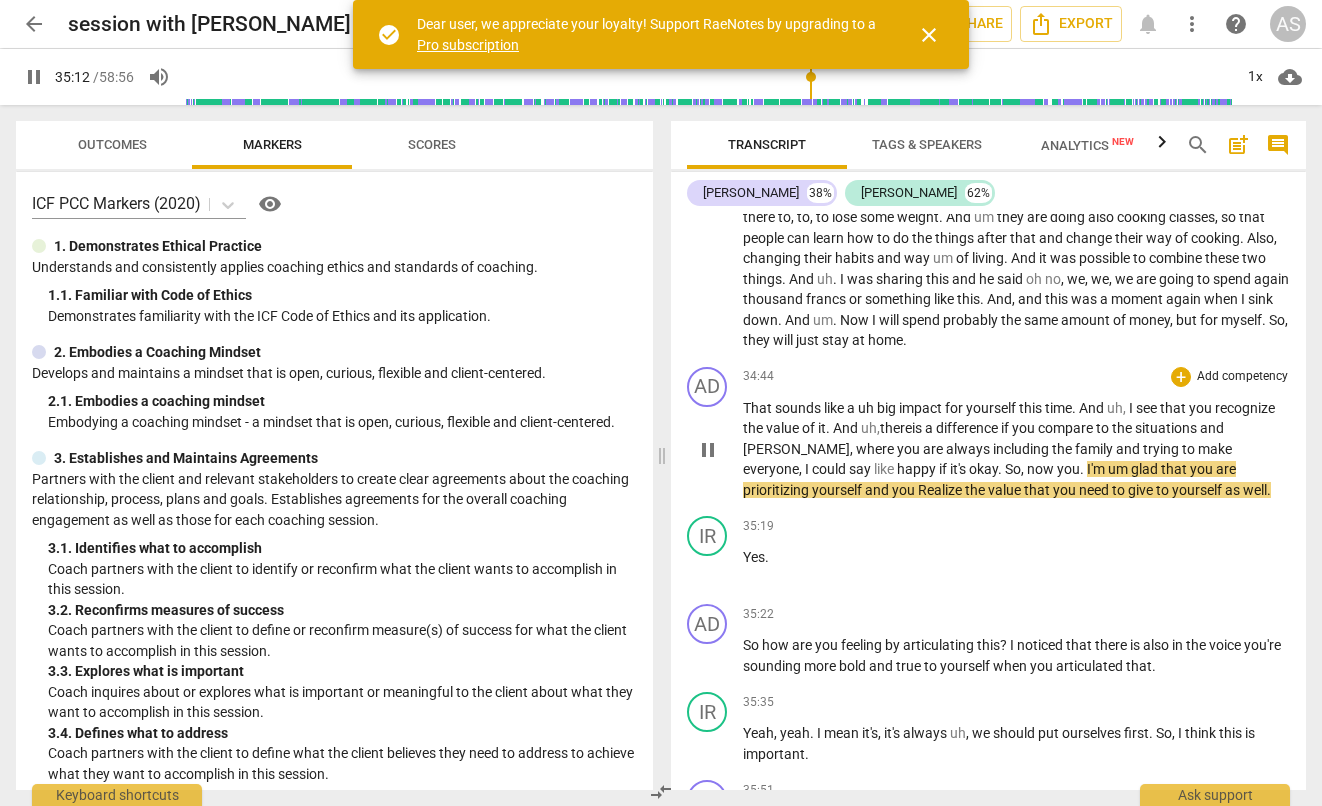 click on "." at bounding box center (1083, 469) 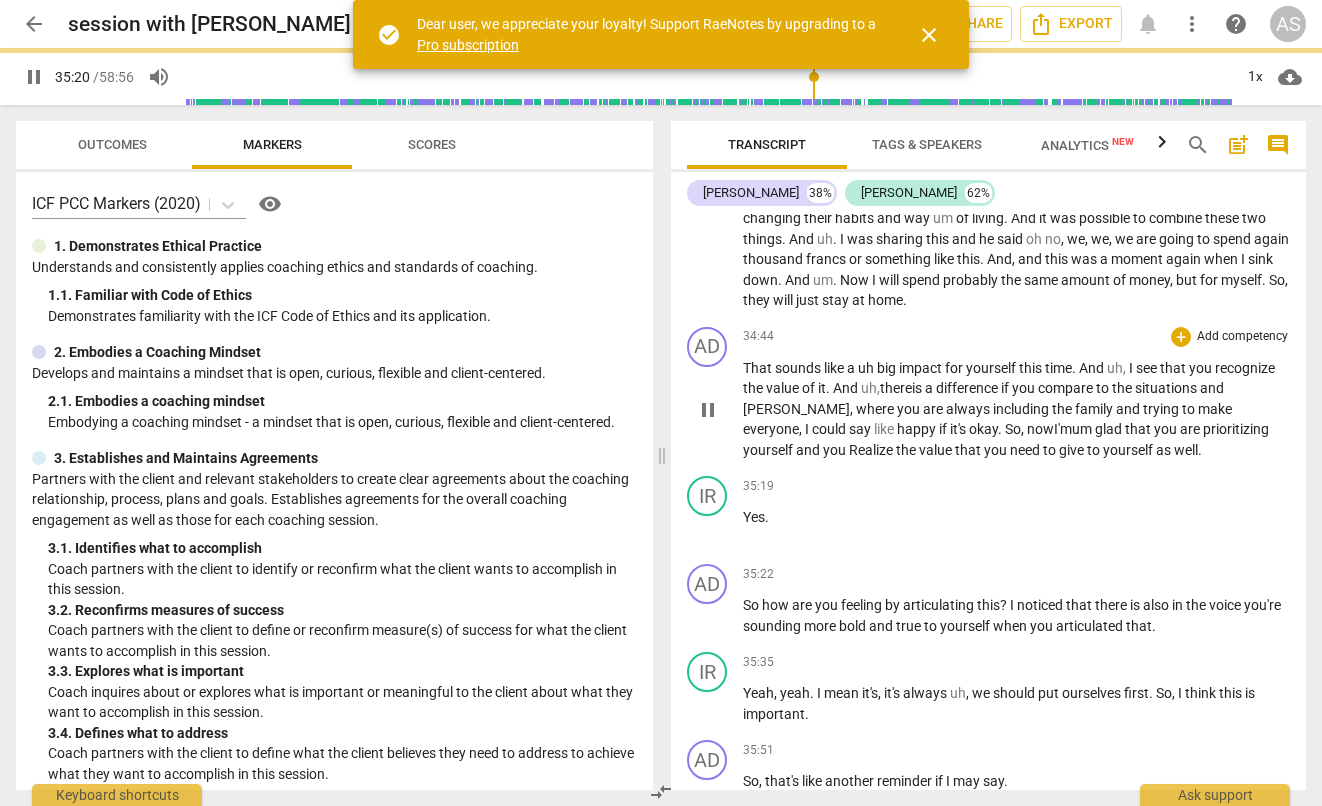 scroll, scrollTop: 12667, scrollLeft: 0, axis: vertical 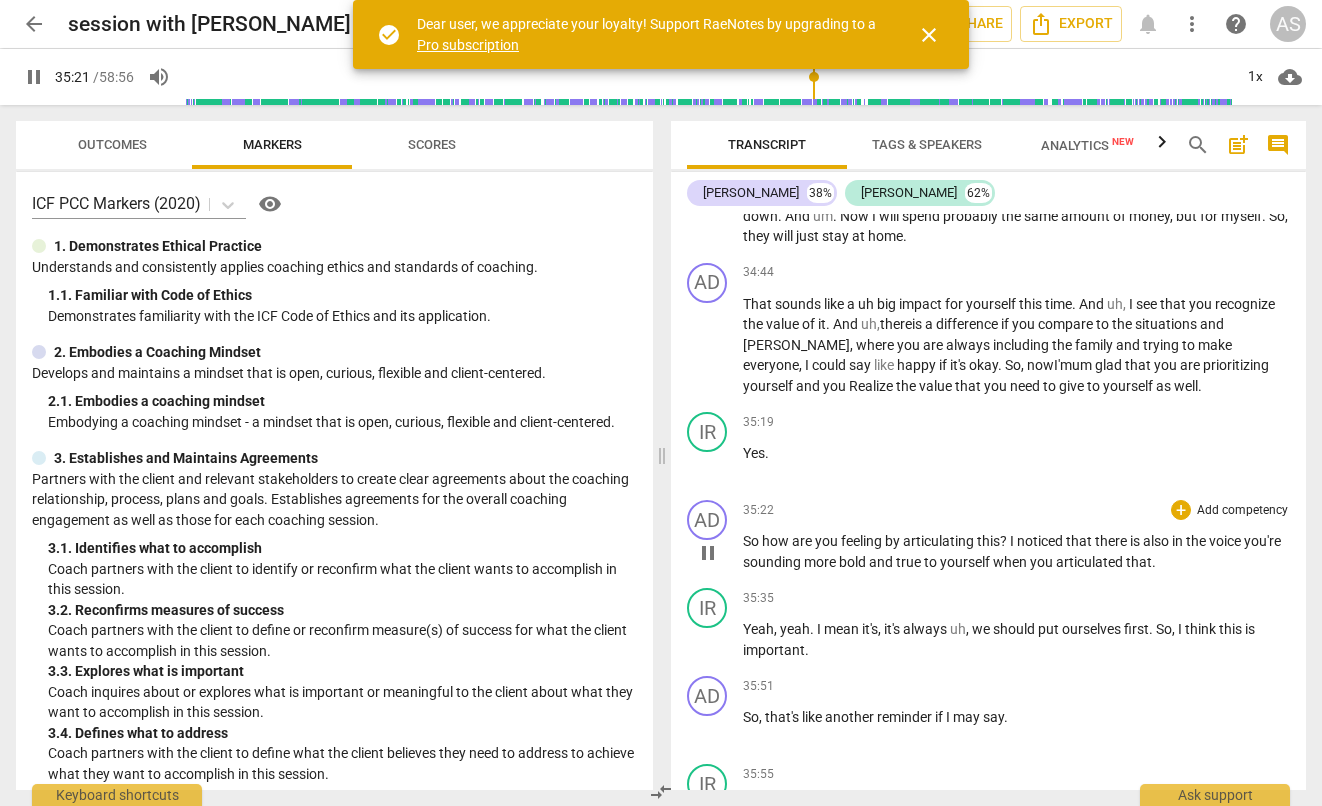 drag, startPoint x: 755, startPoint y: 520, endPoint x: 776, endPoint y: 534, distance: 25.23886 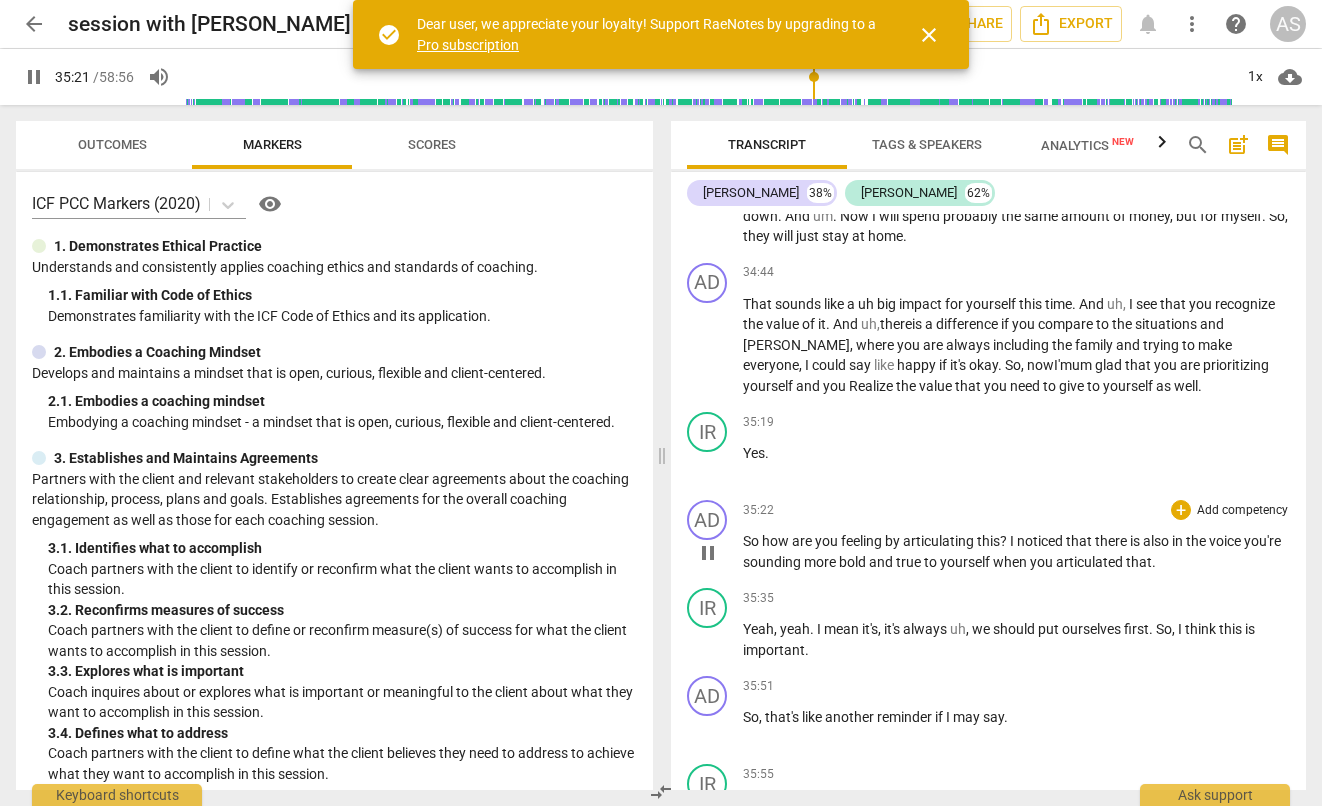click on "So" at bounding box center [752, 541] 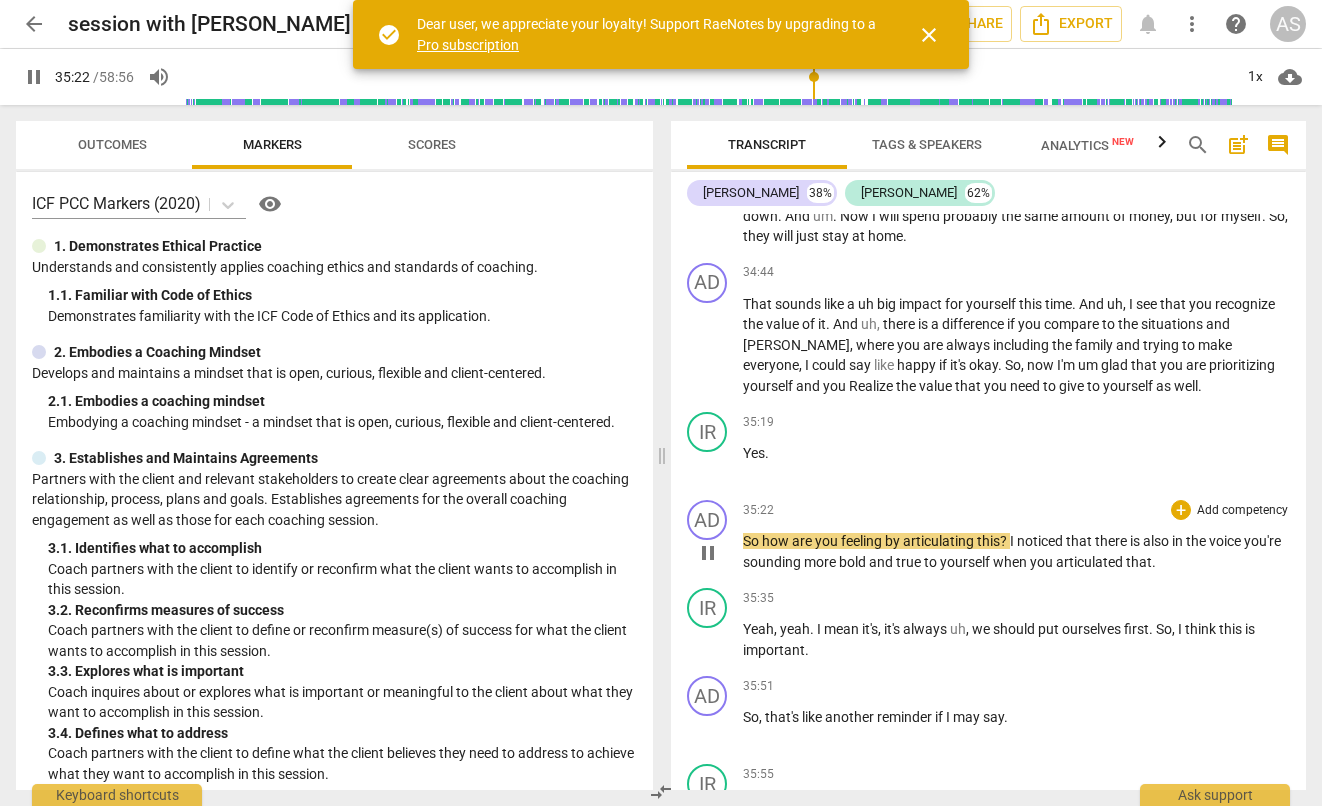 type on "2123" 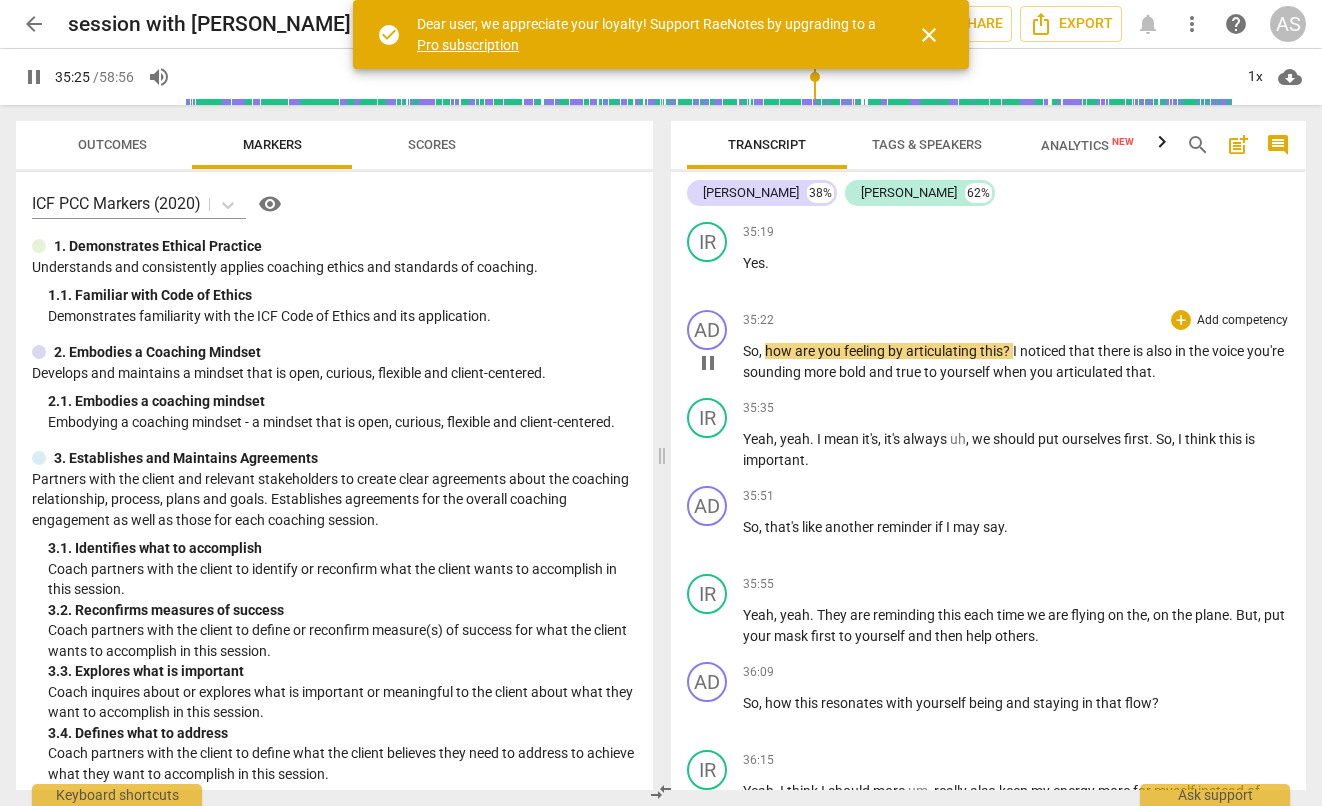 scroll, scrollTop: 12859, scrollLeft: 0, axis: vertical 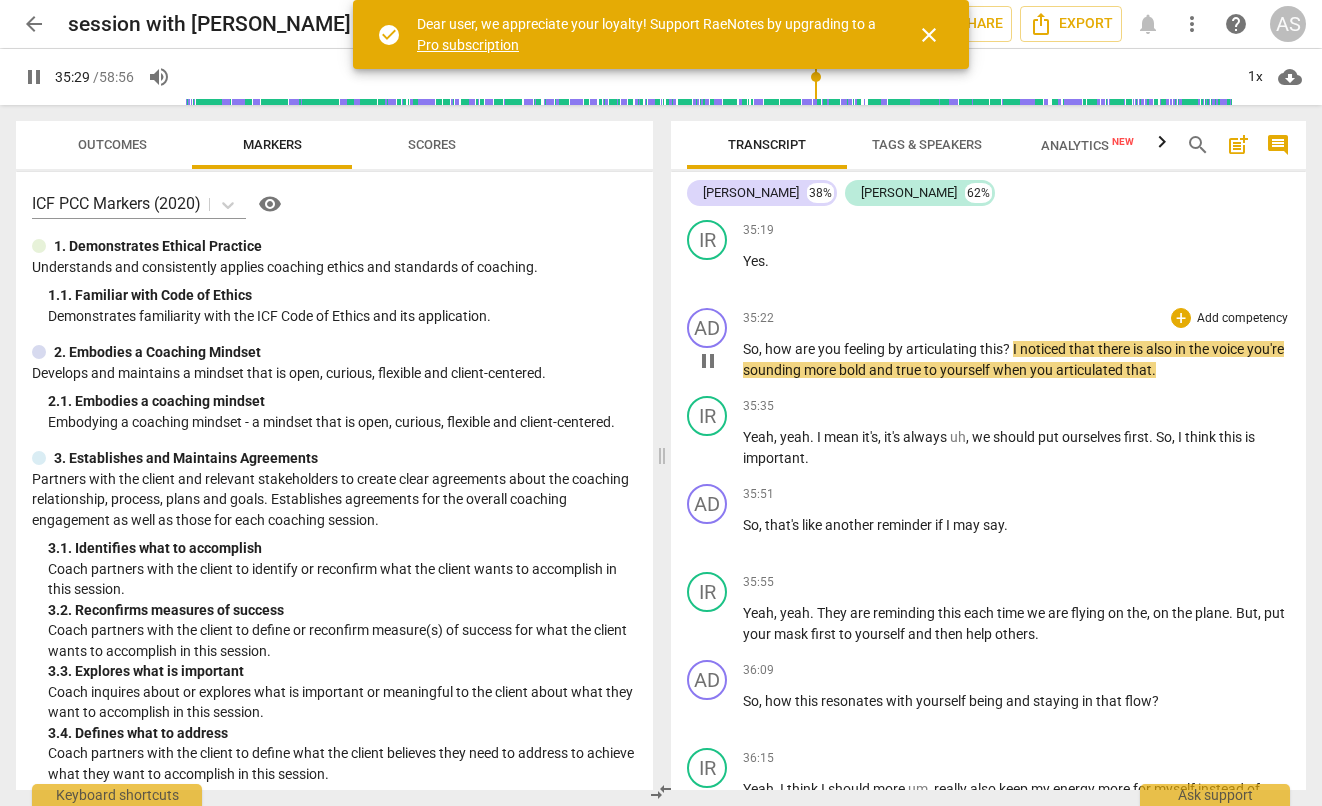 click on "So,   how   are   you   feeling   by   articulating   this ?   I   noticed   that   there   is   also   in   the   voice   you're   sounding   more   bold   and   true   to   yourself   when   you   articulated   that ." at bounding box center [1016, 359] 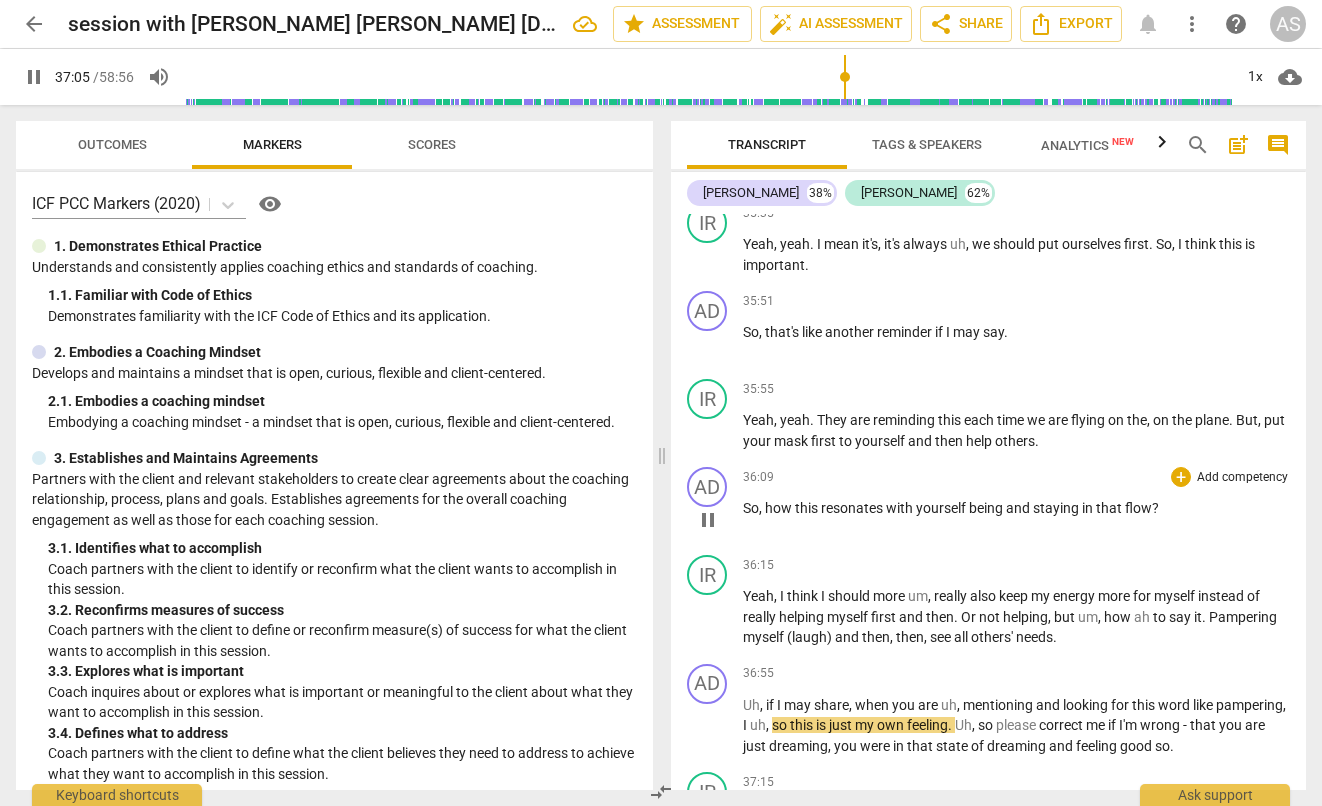 scroll, scrollTop: 13092, scrollLeft: 0, axis: vertical 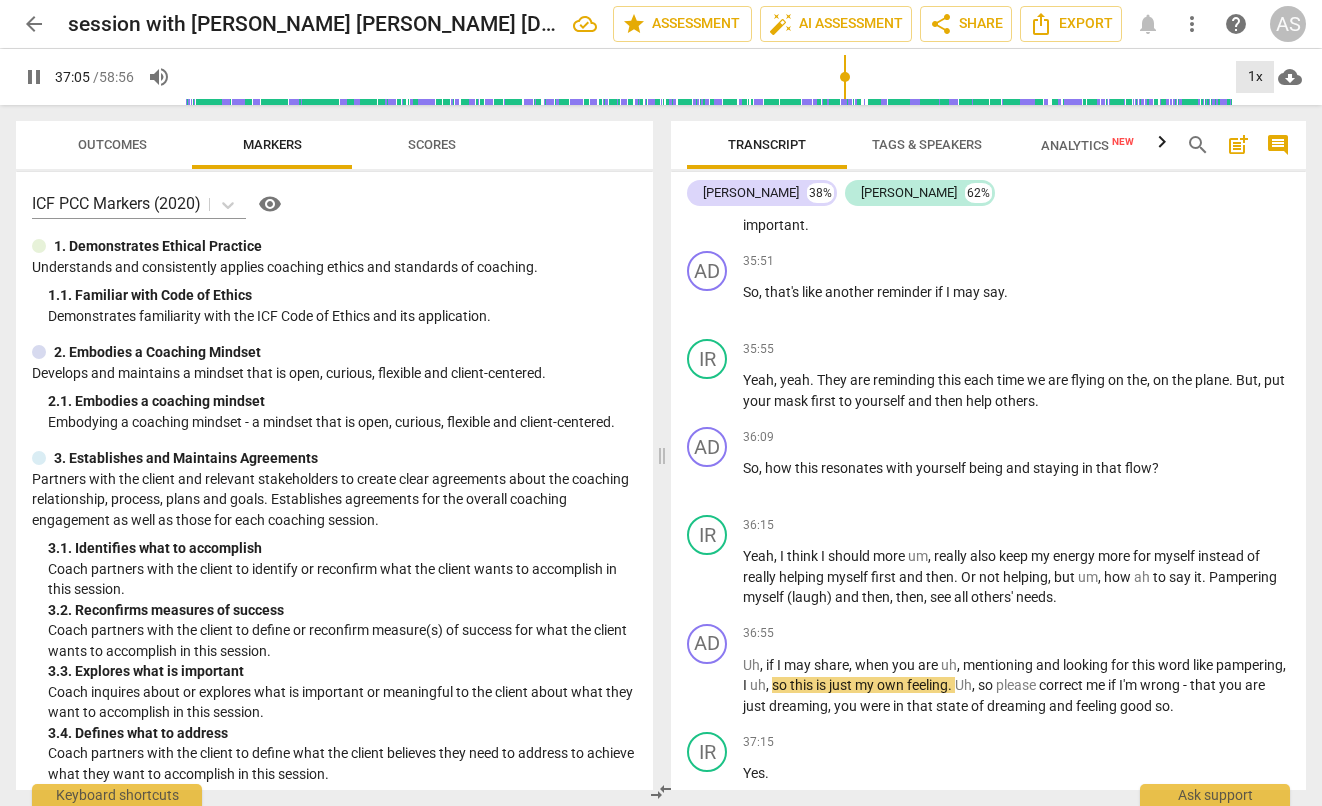 click on "1x" at bounding box center (1255, 77) 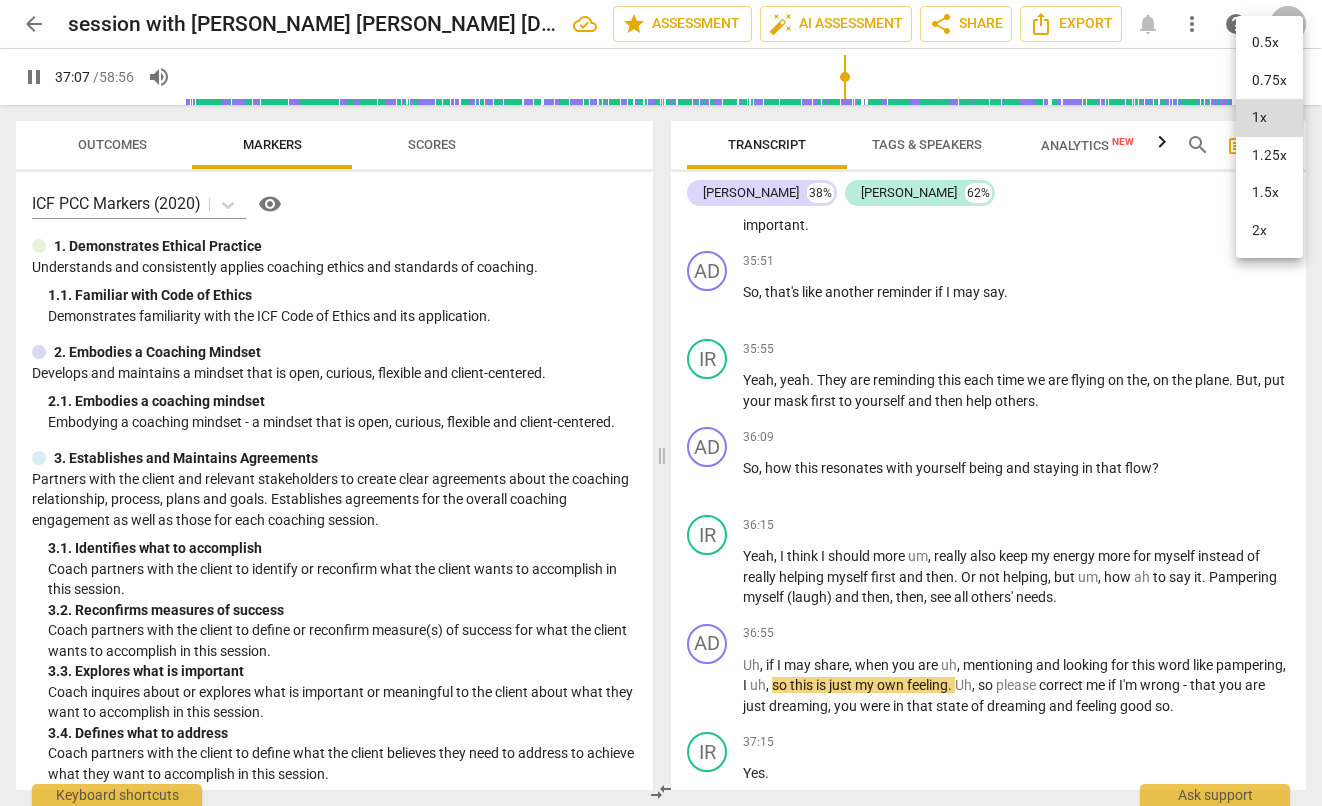 click on "1.25x" at bounding box center [1269, 156] 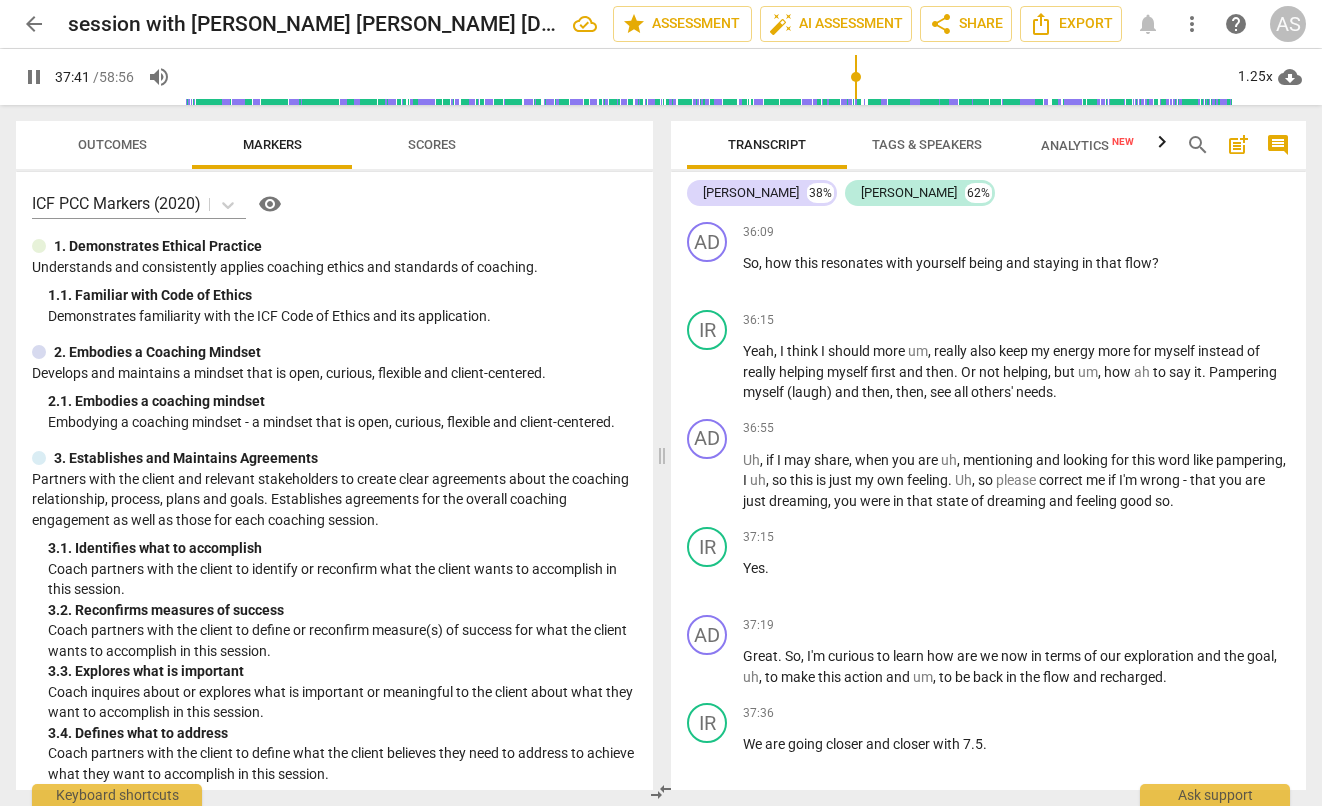 scroll, scrollTop: 13886, scrollLeft: 0, axis: vertical 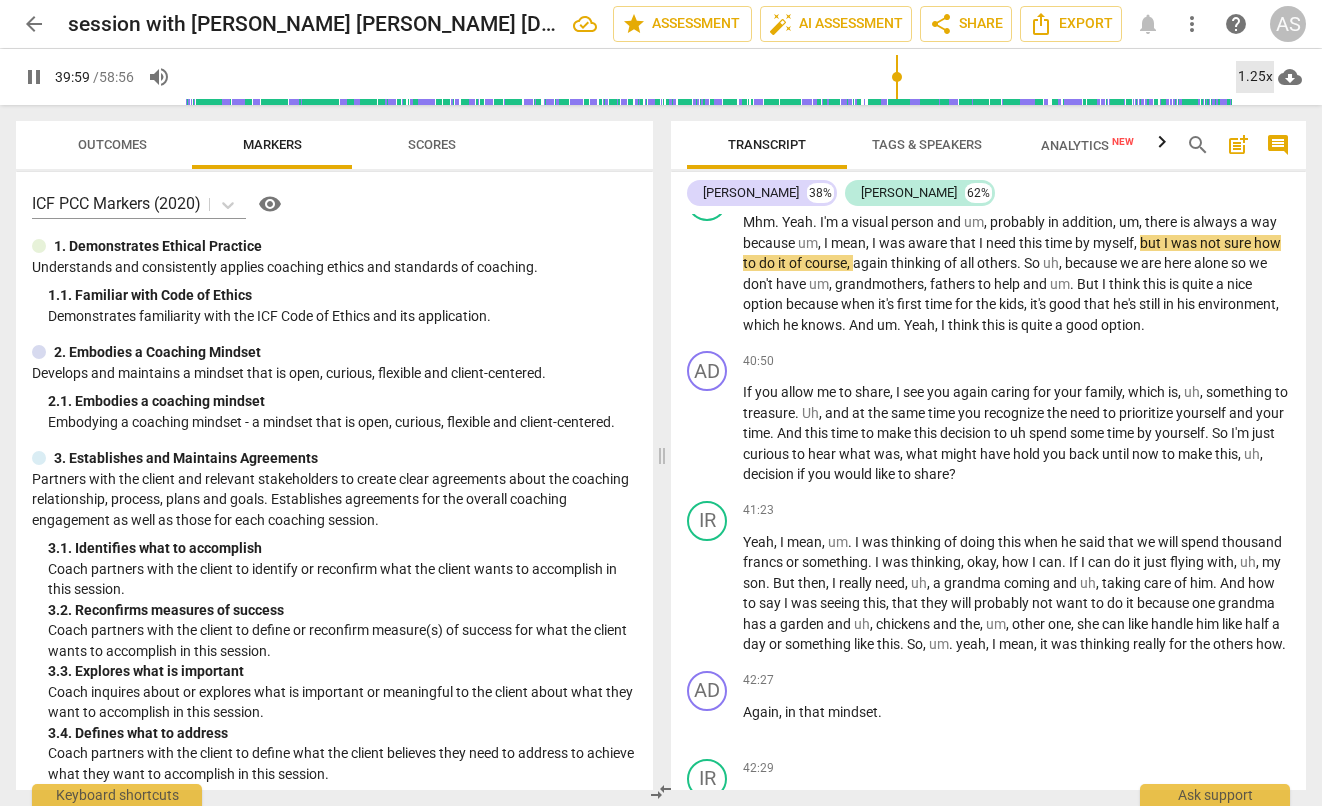 click on "1.25x" at bounding box center (1255, 77) 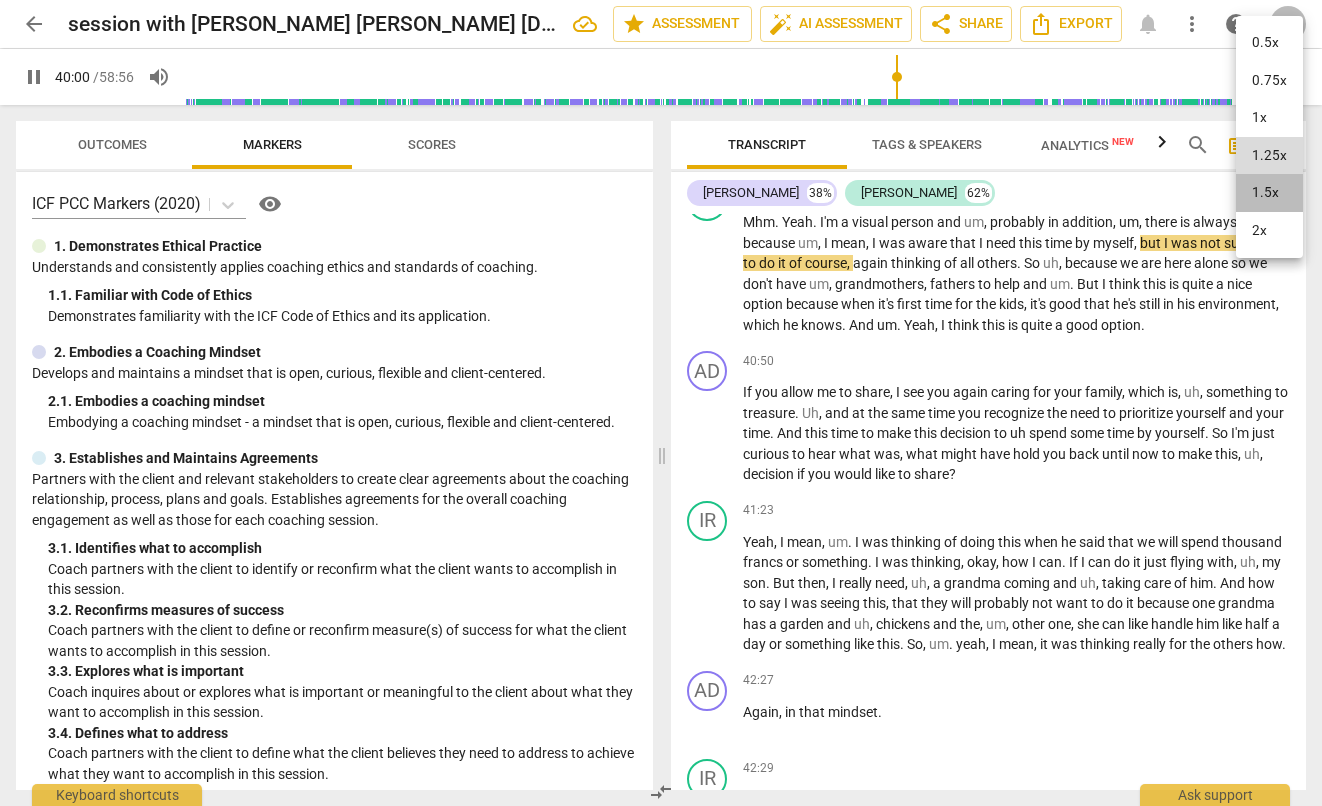 drag, startPoint x: 1250, startPoint y: 184, endPoint x: 1274, endPoint y: 198, distance: 27.784887 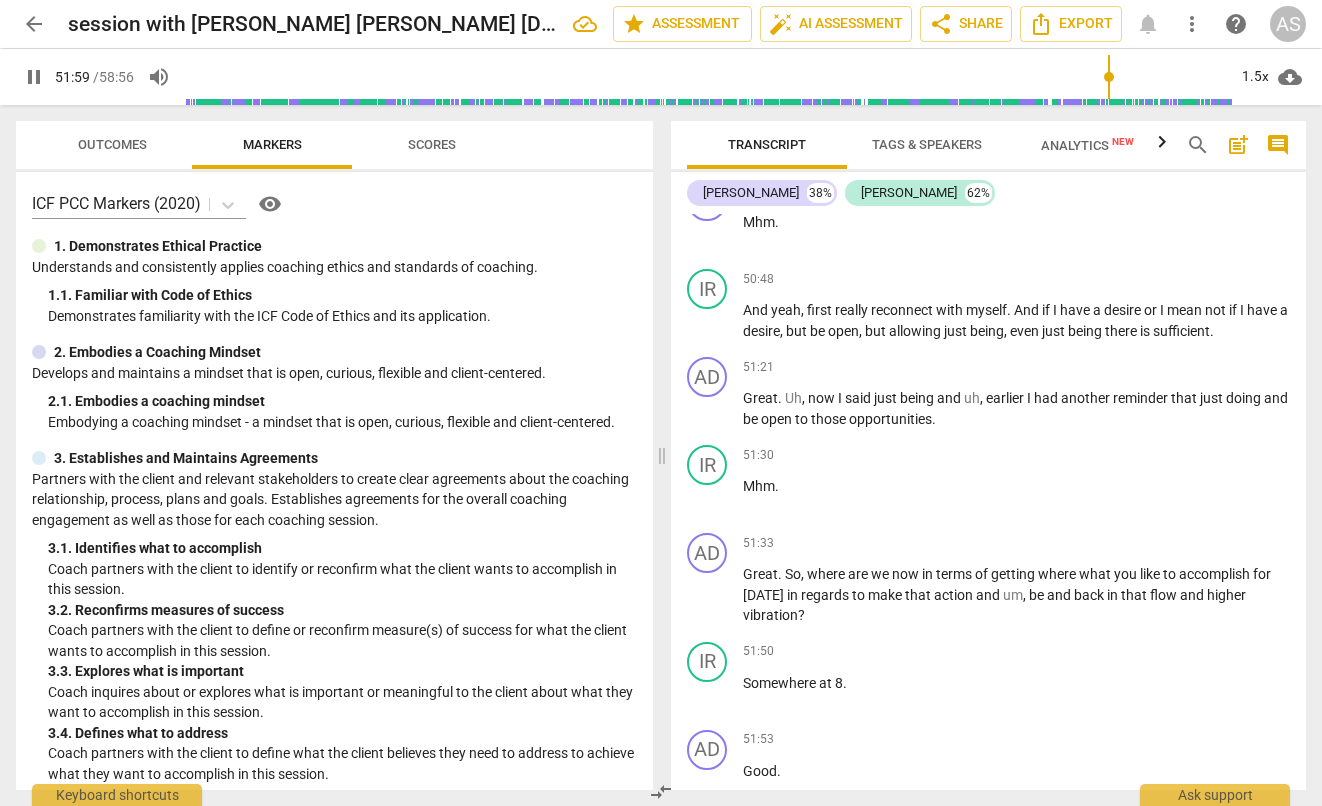 scroll, scrollTop: 18050, scrollLeft: 0, axis: vertical 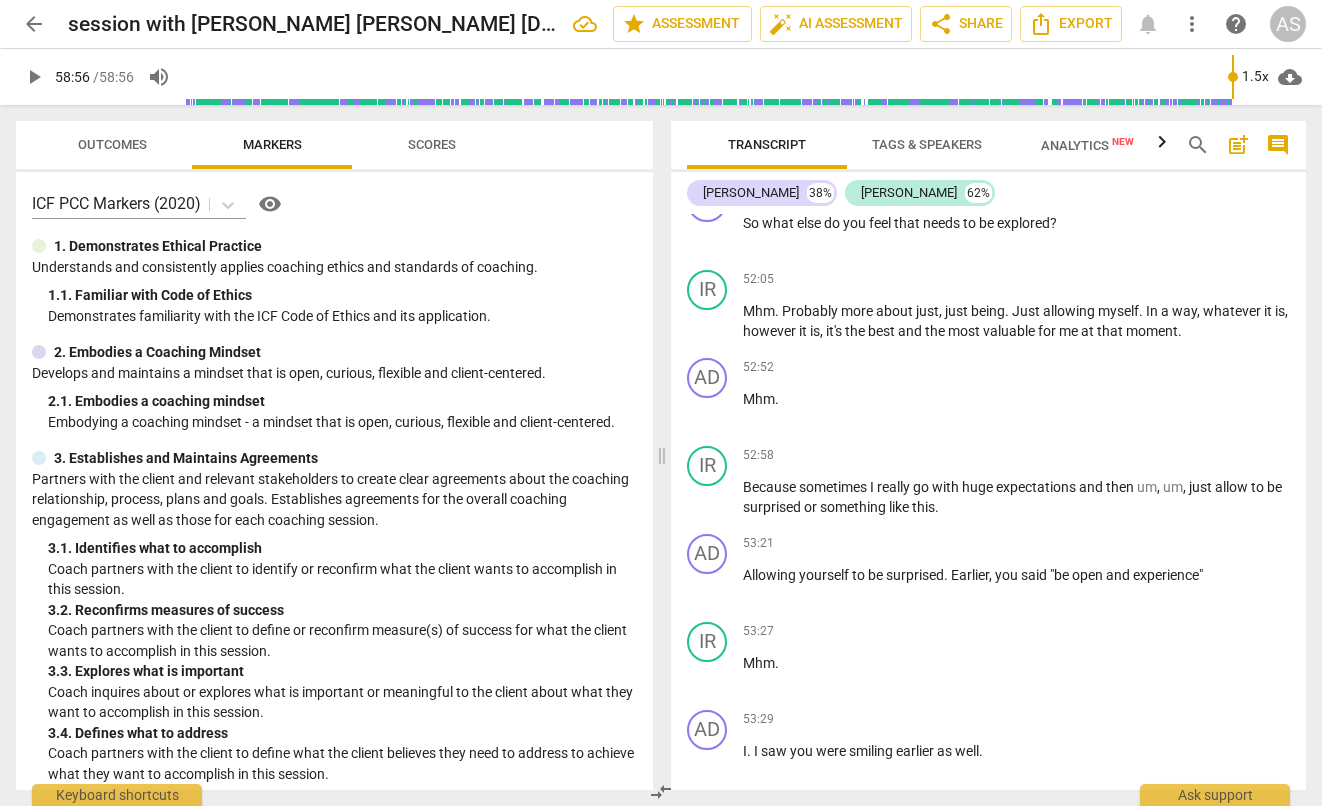 type on "3536" 